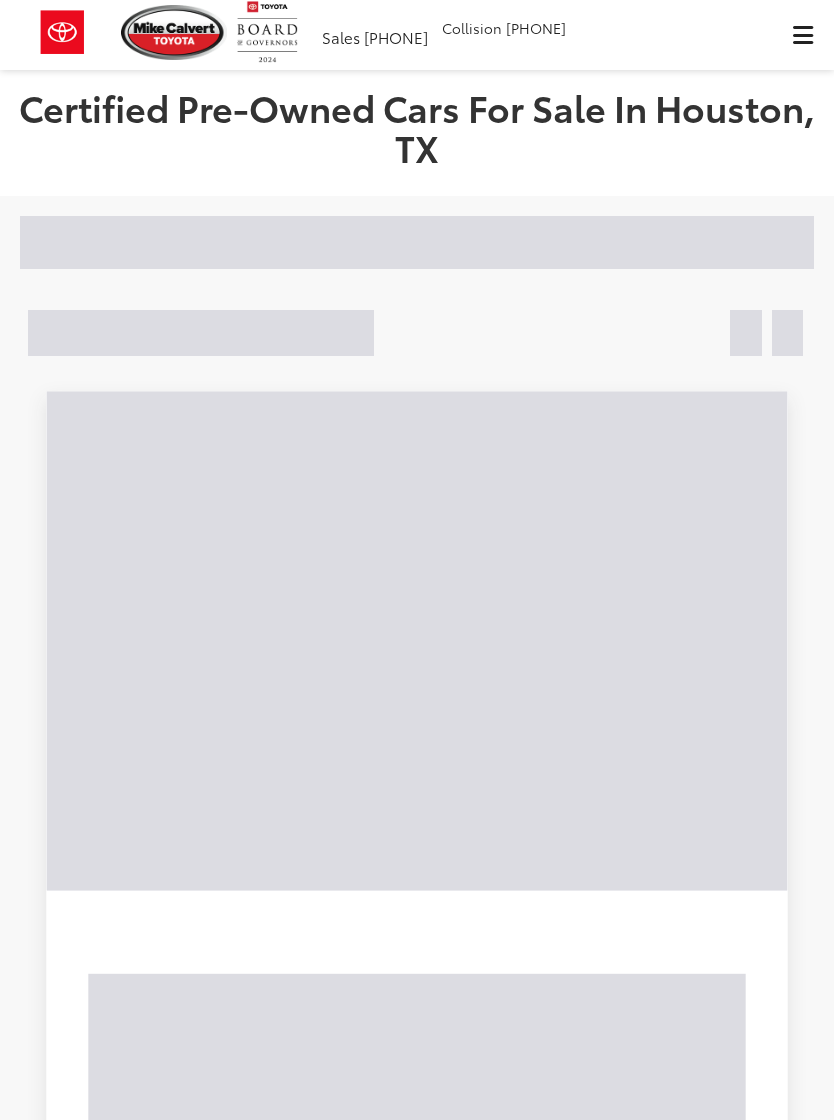 scroll, scrollTop: 0, scrollLeft: 0, axis: both 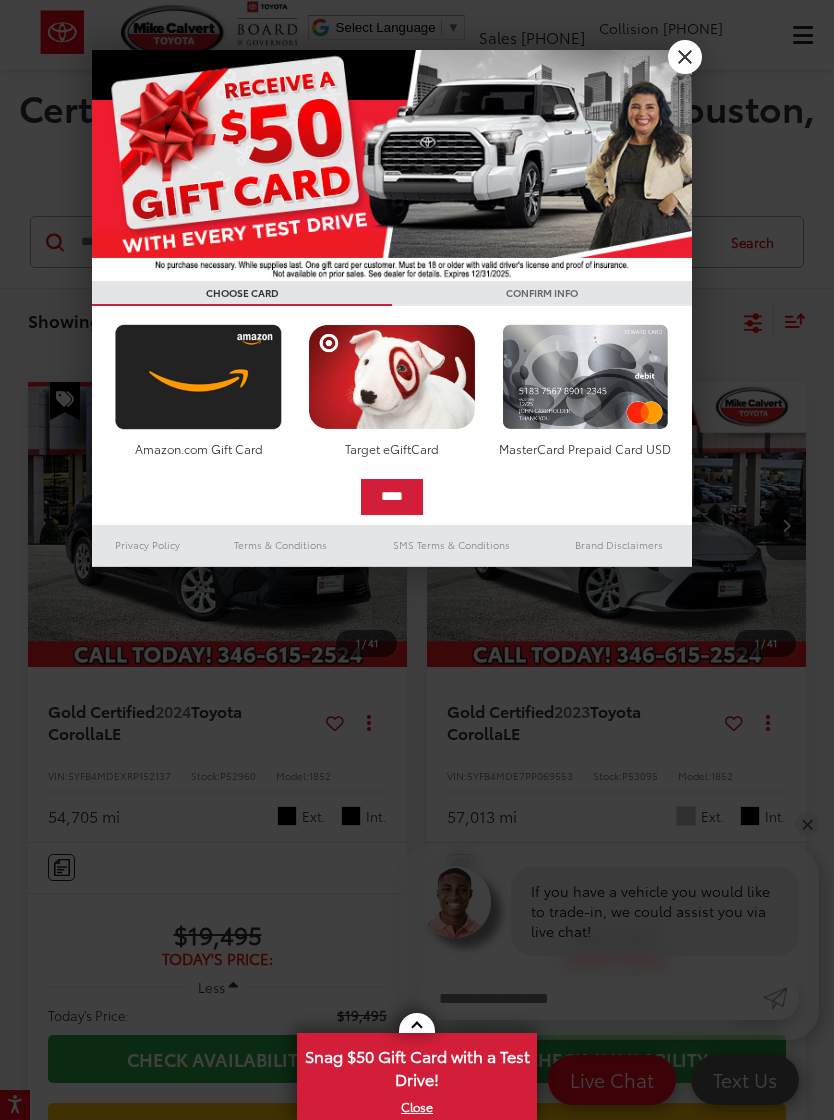 click on "X" at bounding box center (685, 57) 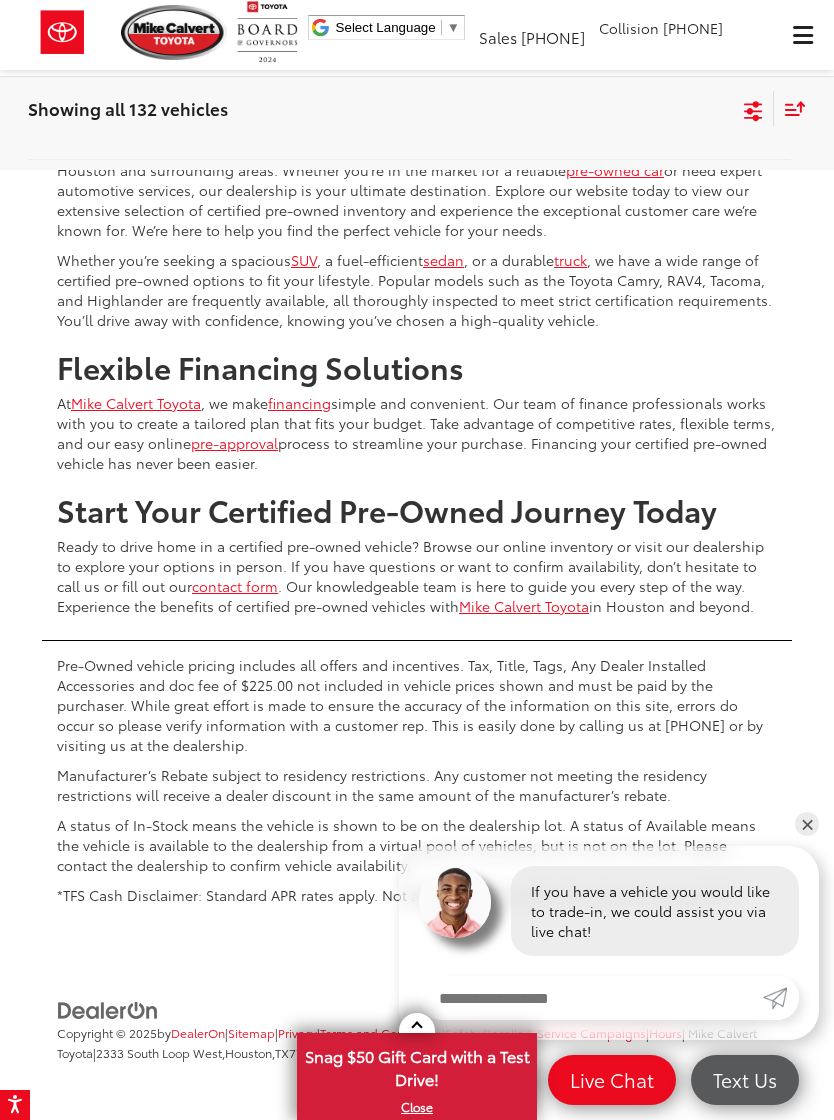scroll, scrollTop: 6410, scrollLeft: 0, axis: vertical 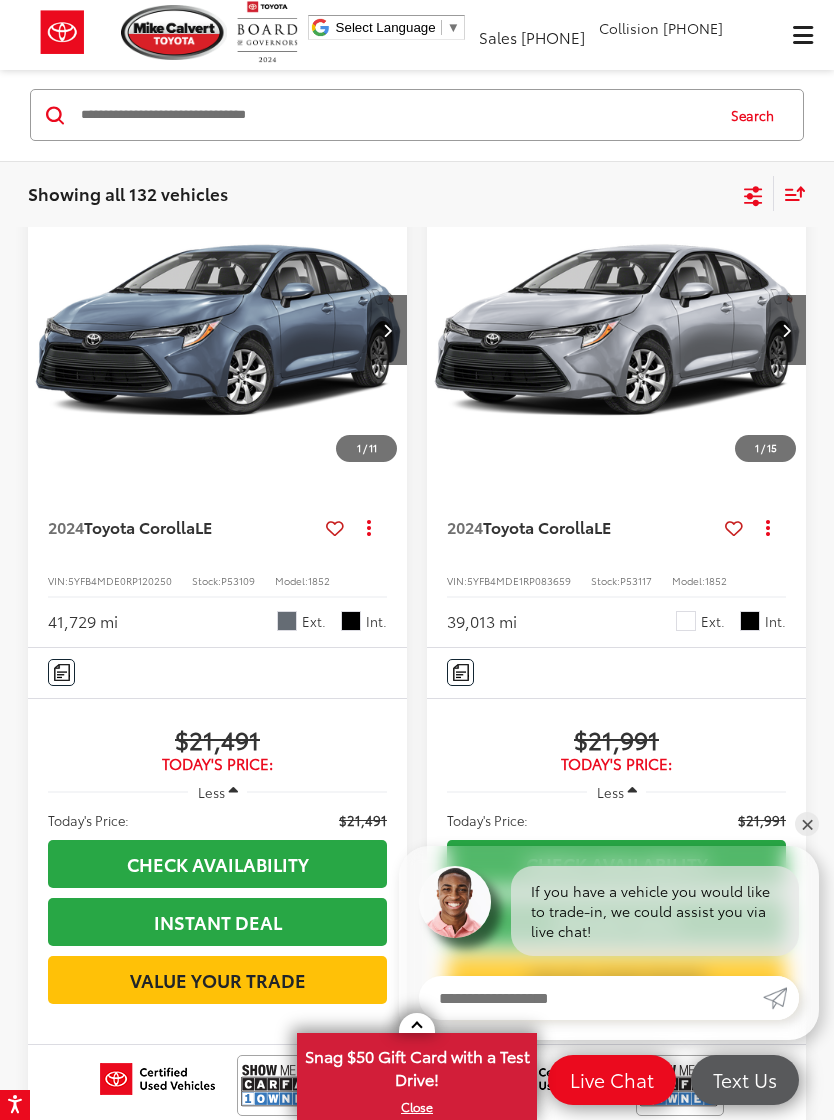 click on "Mike Calvert Toyota
Select Language ​ ▼
Sales
713-597-5313
Service
346-577-8734
Parts
713-561-5088
Collision
713-558-8282
2333 South Loop West
Houston, TX 77054
Service
Map
Contact
Saved
Saved" at bounding box center [410, 32] 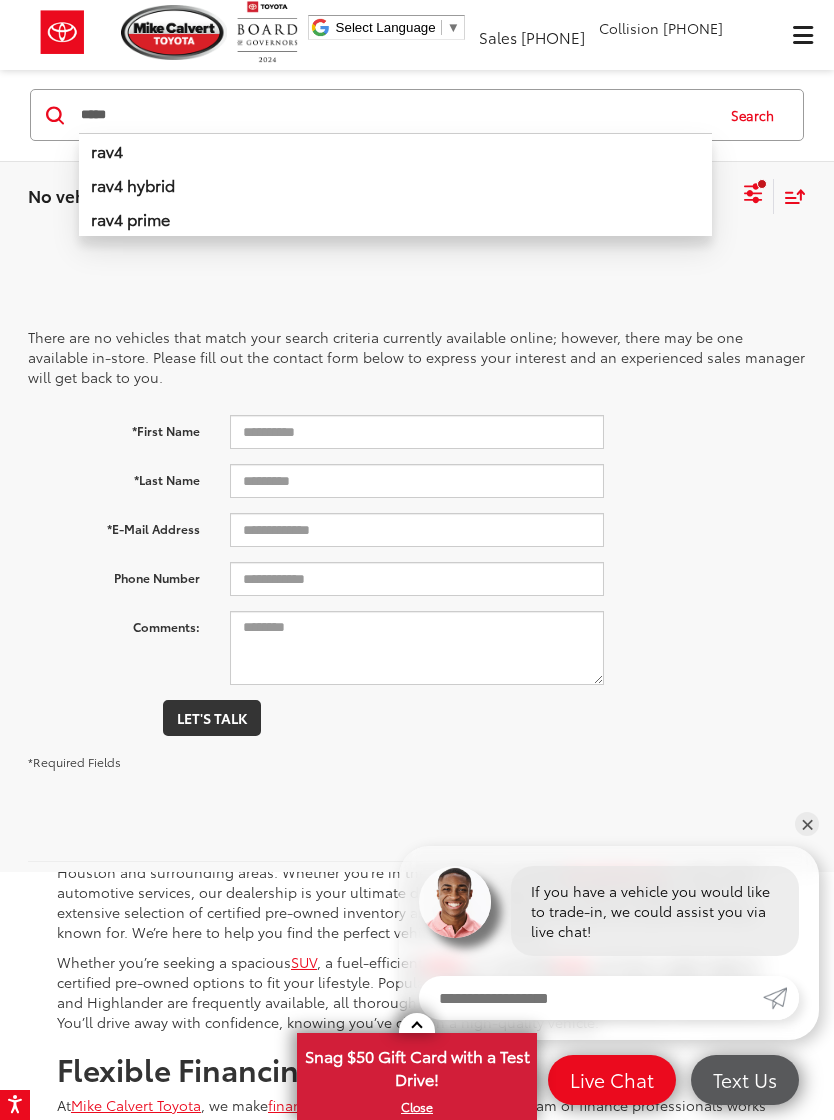 click on "rav4 hybrid" at bounding box center (133, 184) 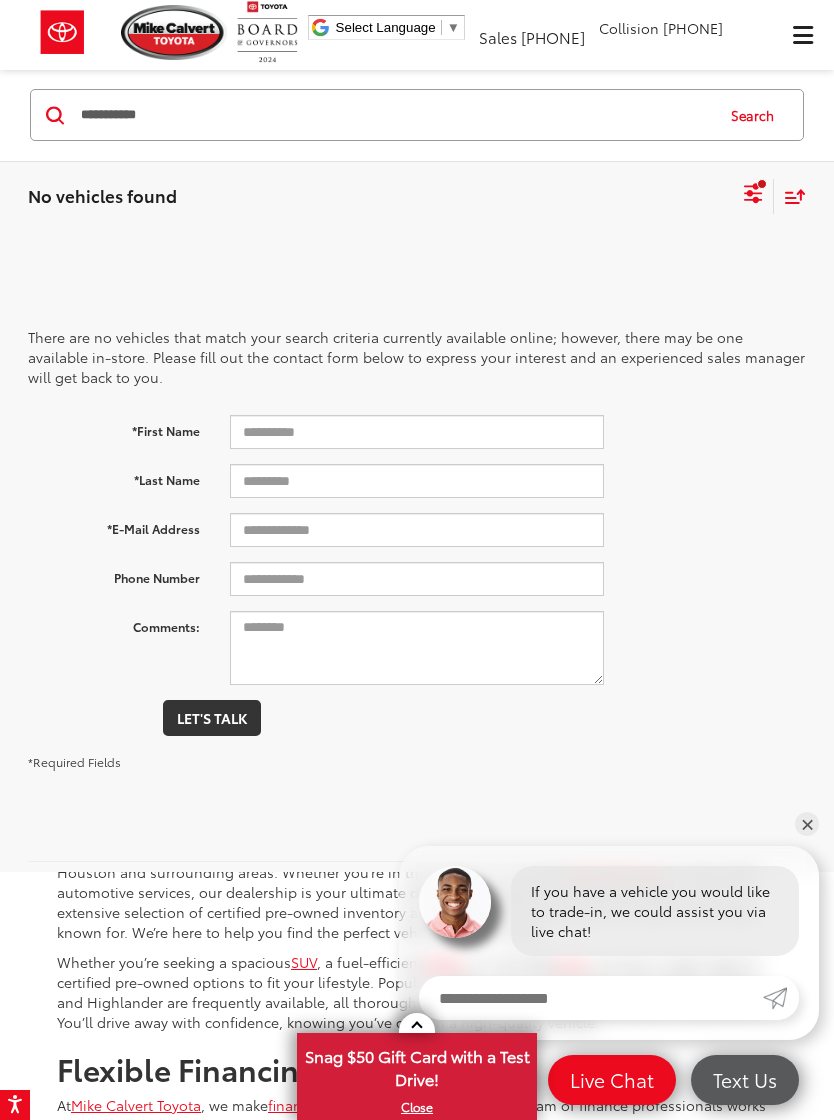 click on "Mike Calvert Toyota
Select Language ​ ▼
Sales
713-597-5313
Service
346-577-8734
Parts
713-561-5088
Collision
713-558-8282
2333 South Loop West
Houston, TX 77054
Service
Map
Contact
Saved
Saved" at bounding box center [410, 32] 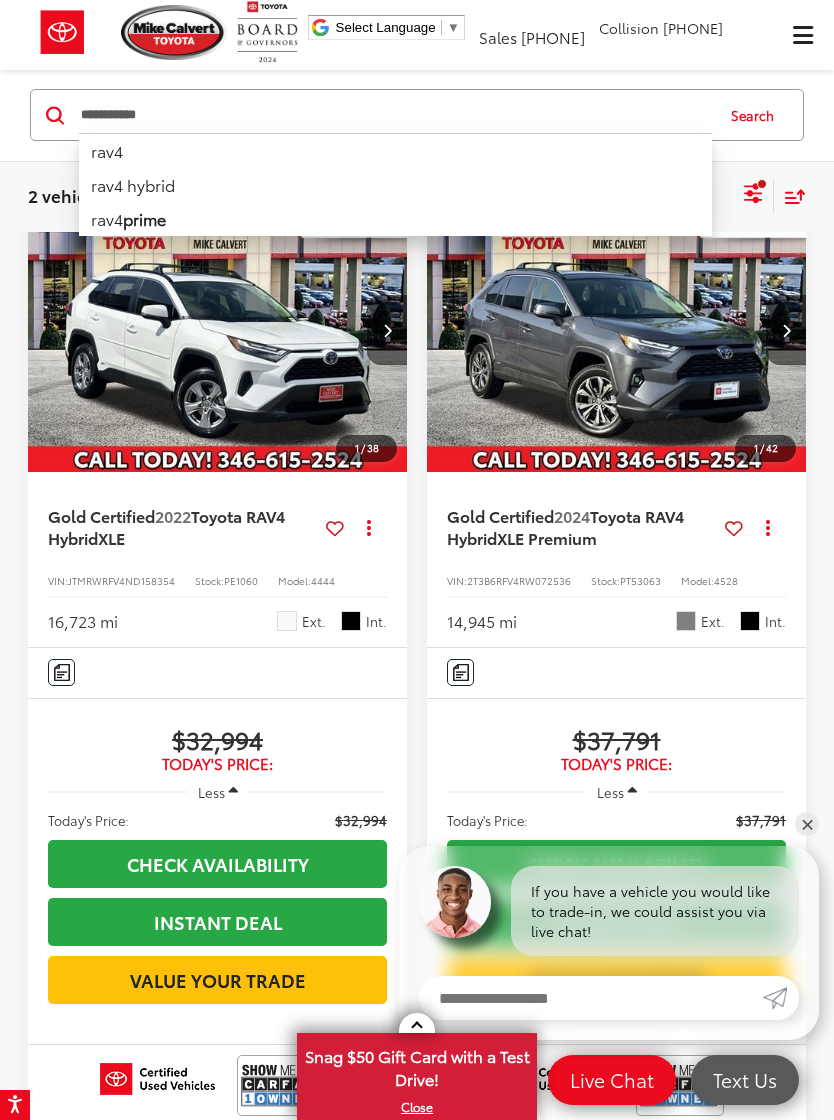 click on "rav4" at bounding box center (395, 150) 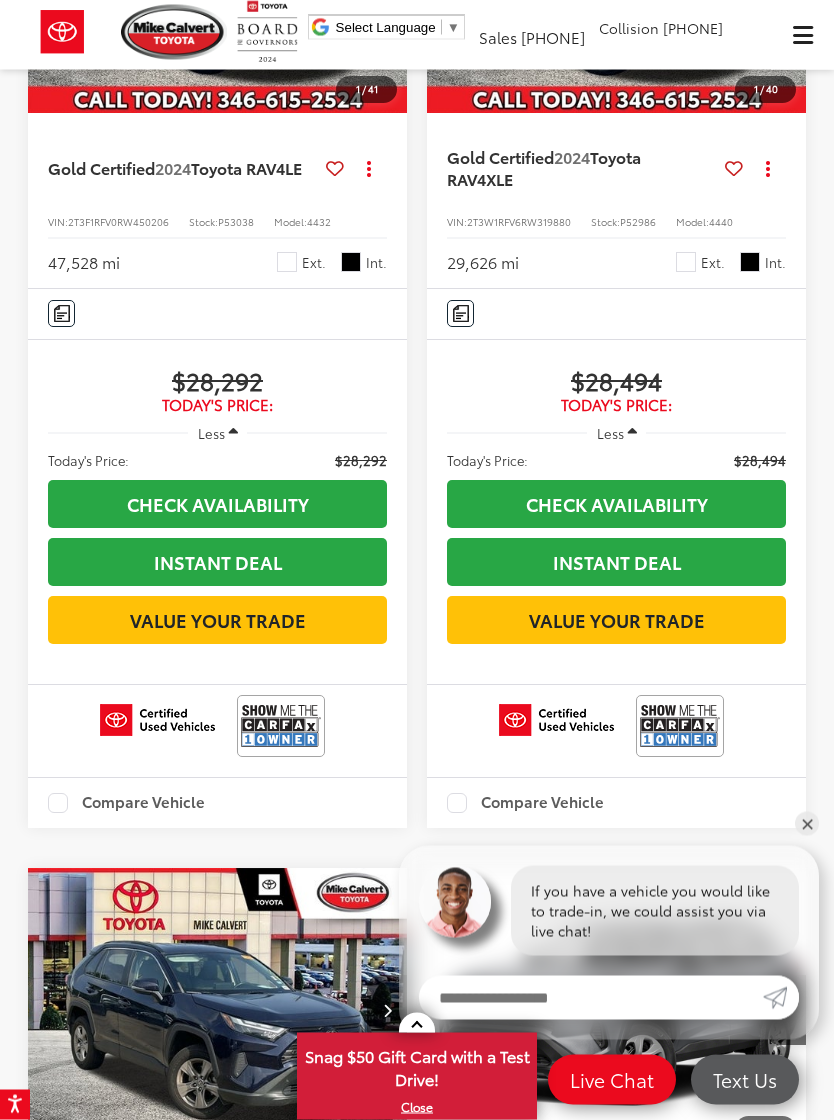 scroll, scrollTop: 4511, scrollLeft: 0, axis: vertical 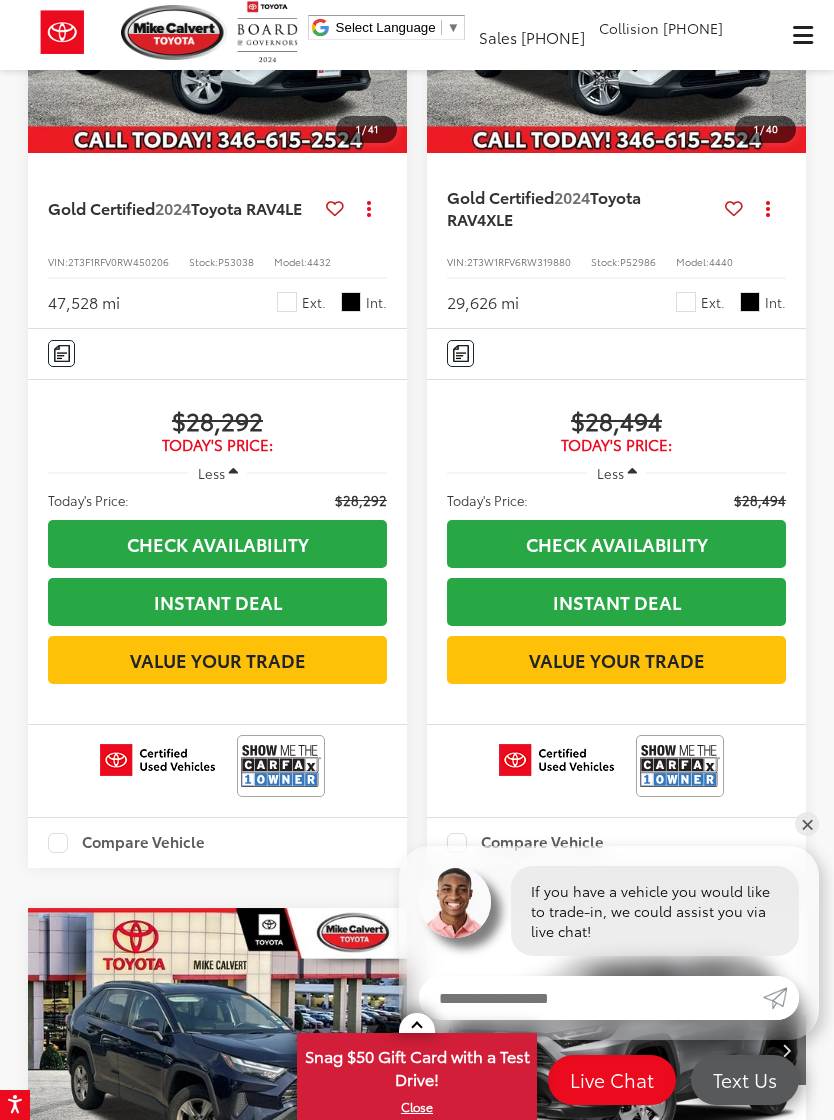 click at bounding box center [786, 10] 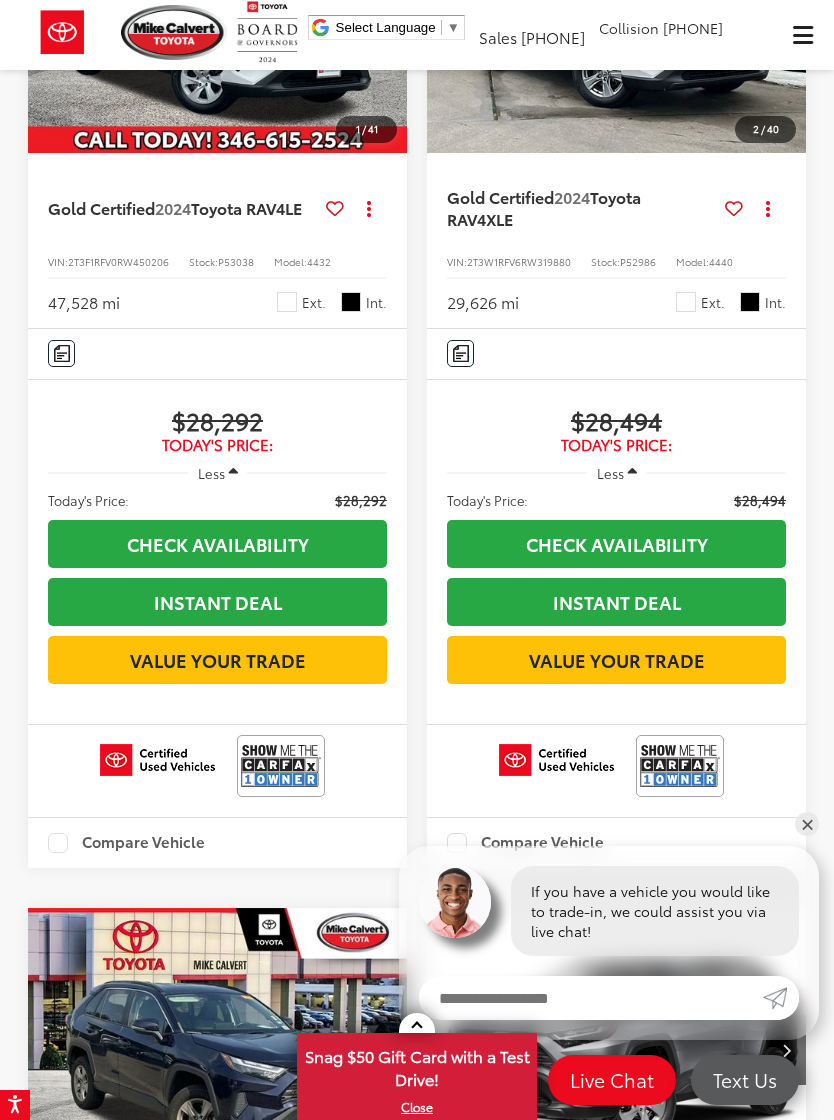 click at bounding box center (786, 10) 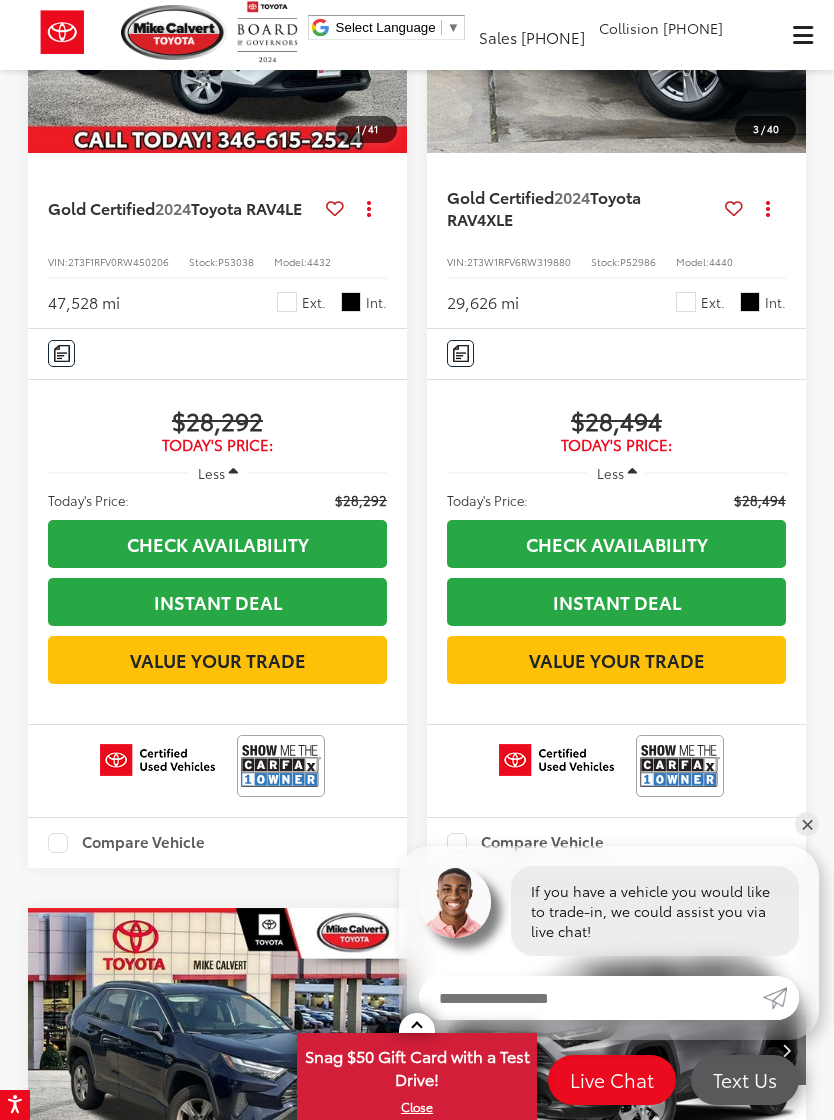 click at bounding box center [786, 10] 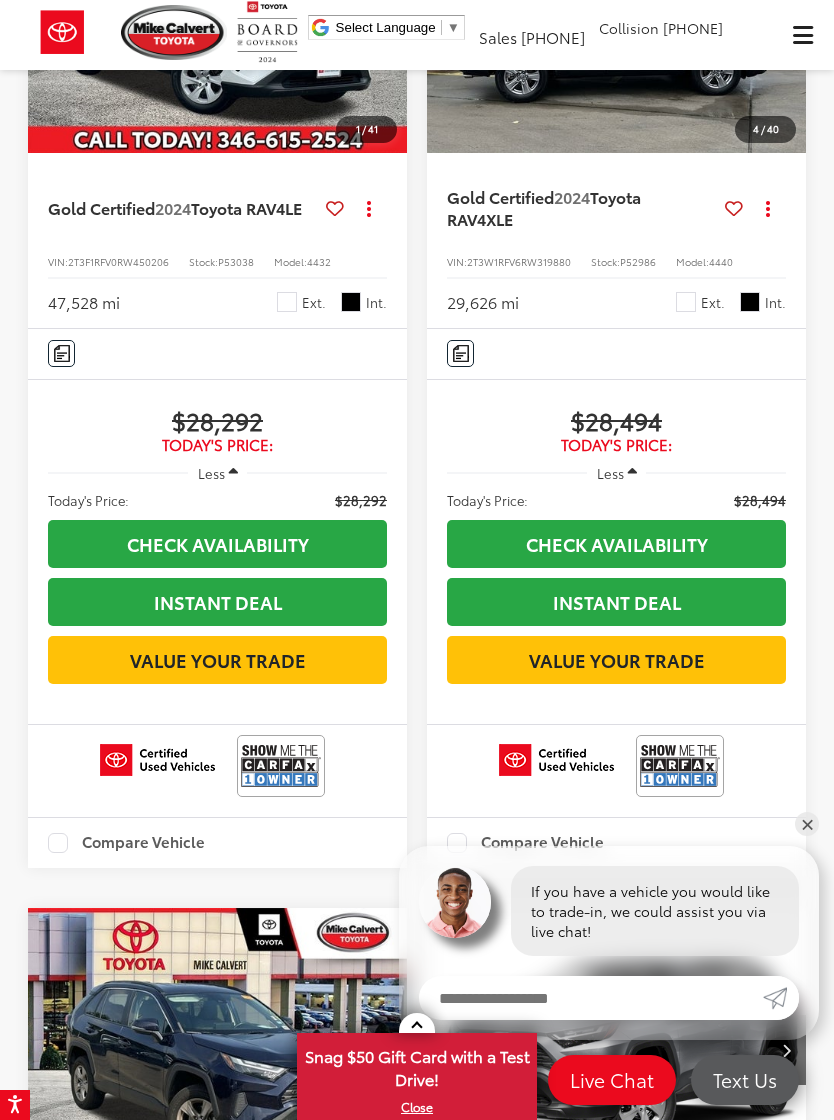 click at bounding box center [786, 10] 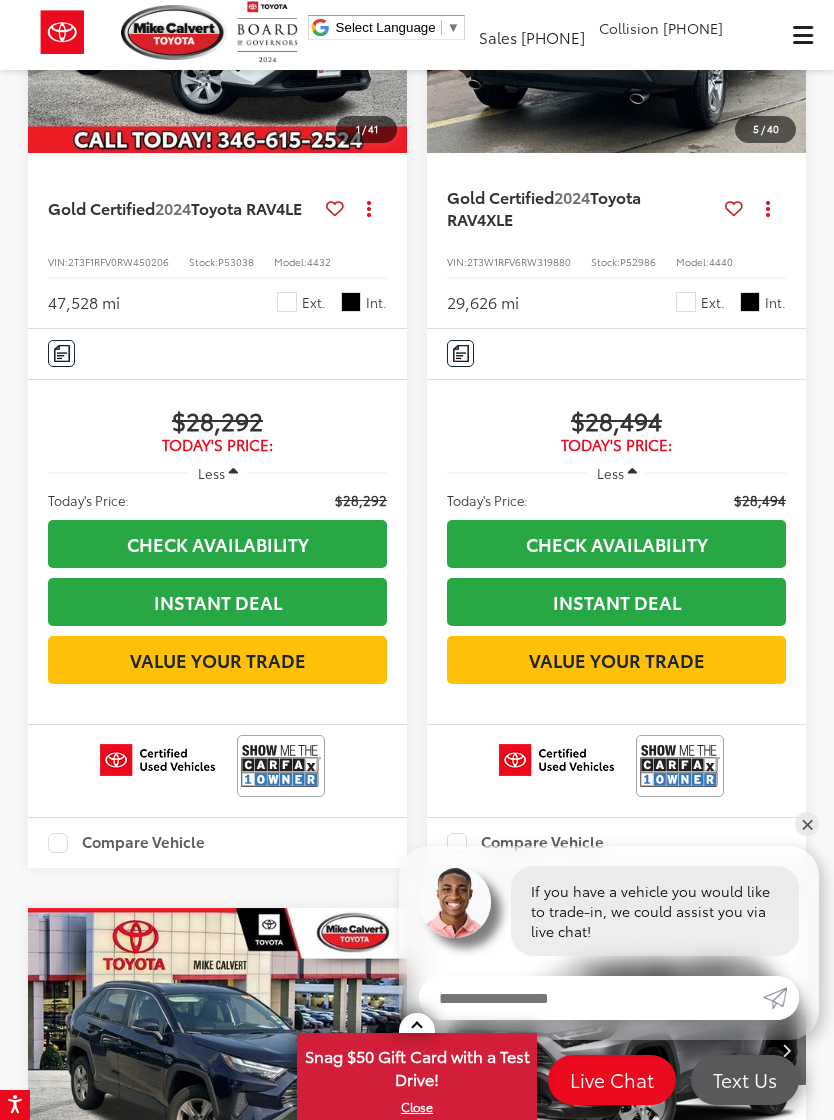 click at bounding box center (786, 10) 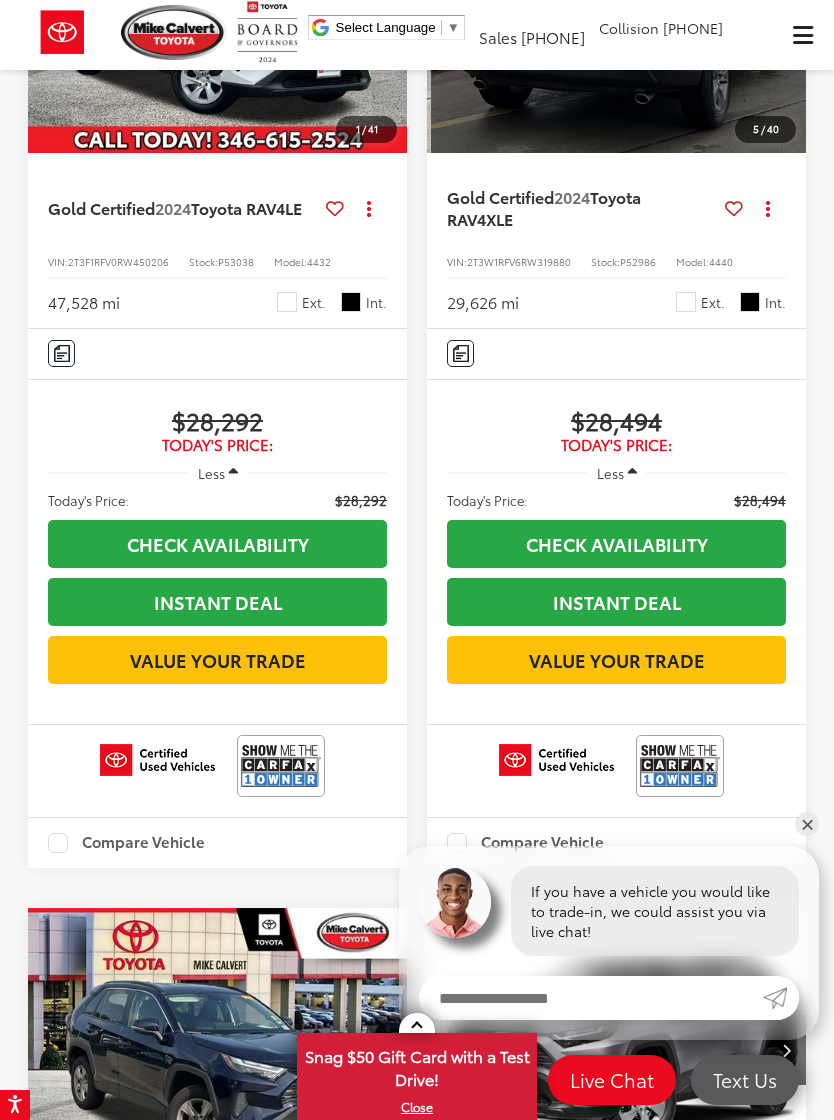 scroll, scrollTop: 0, scrollLeft: 1910, axis: horizontal 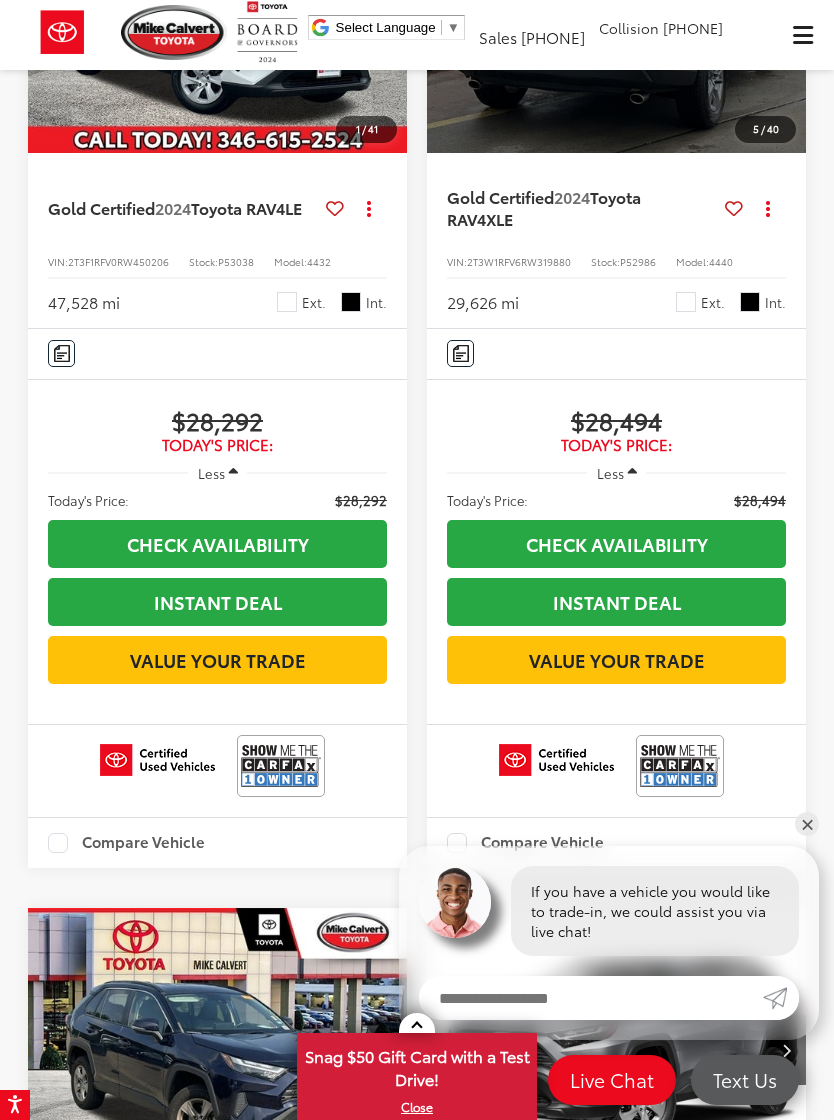 click on "View More" at bounding box center (617, 11) 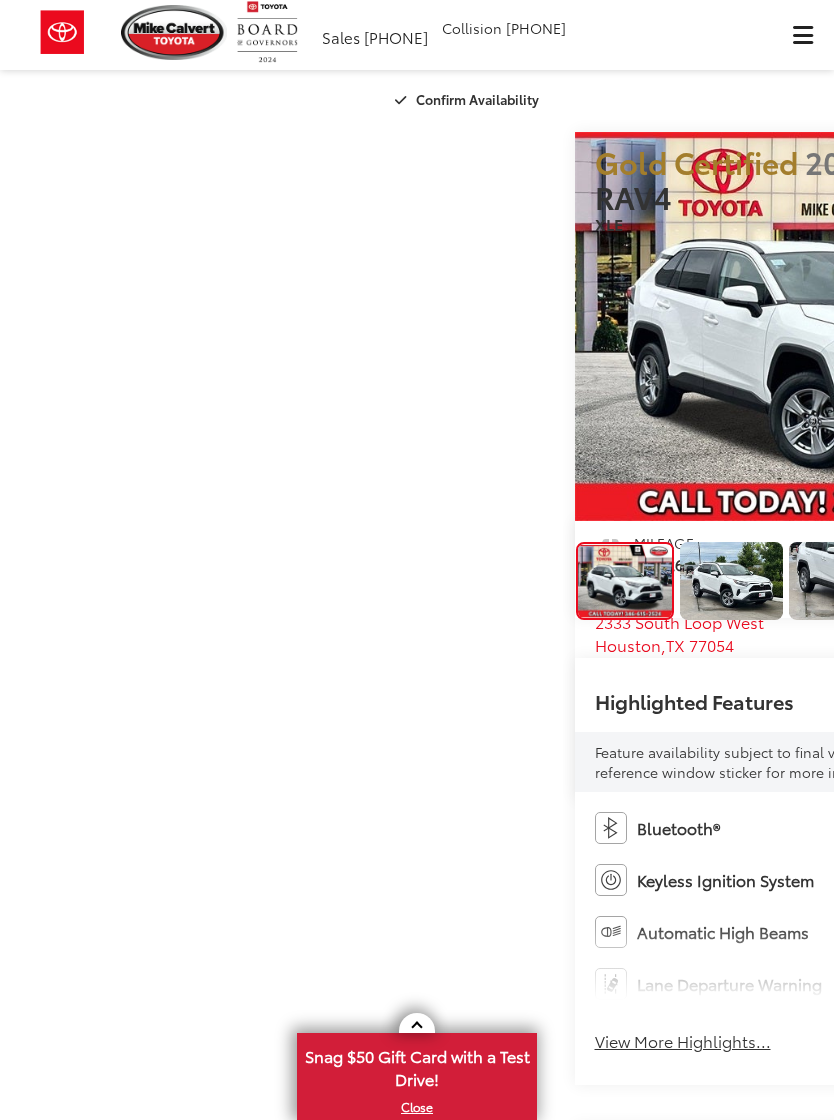 scroll, scrollTop: 0, scrollLeft: 0, axis: both 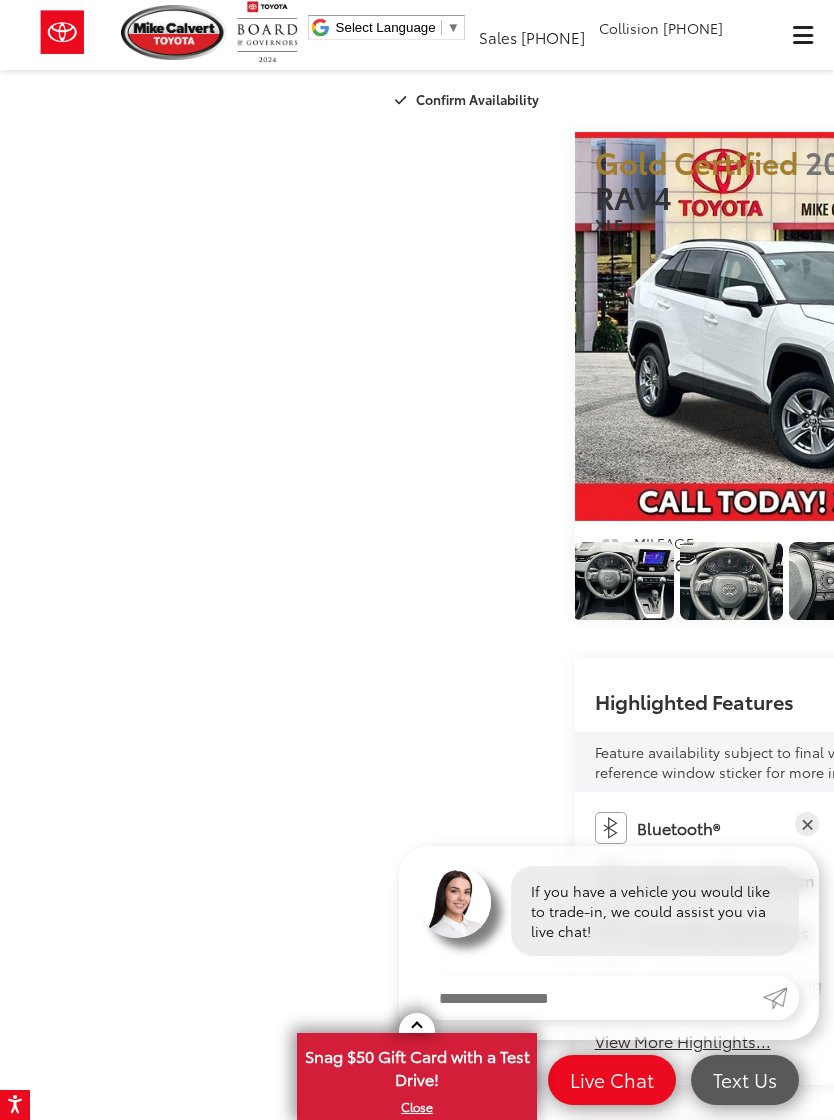 click at bounding box center [514, 581] 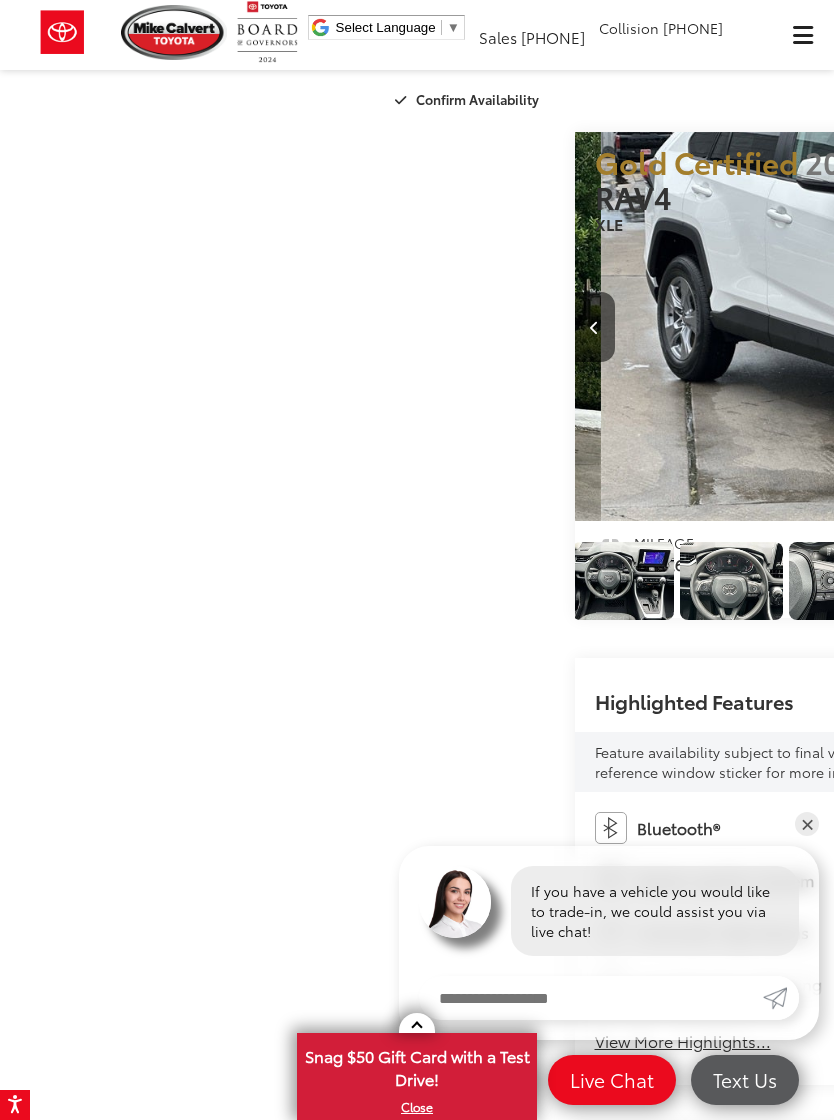 scroll, scrollTop: 0, scrollLeft: 1037, axis: horizontal 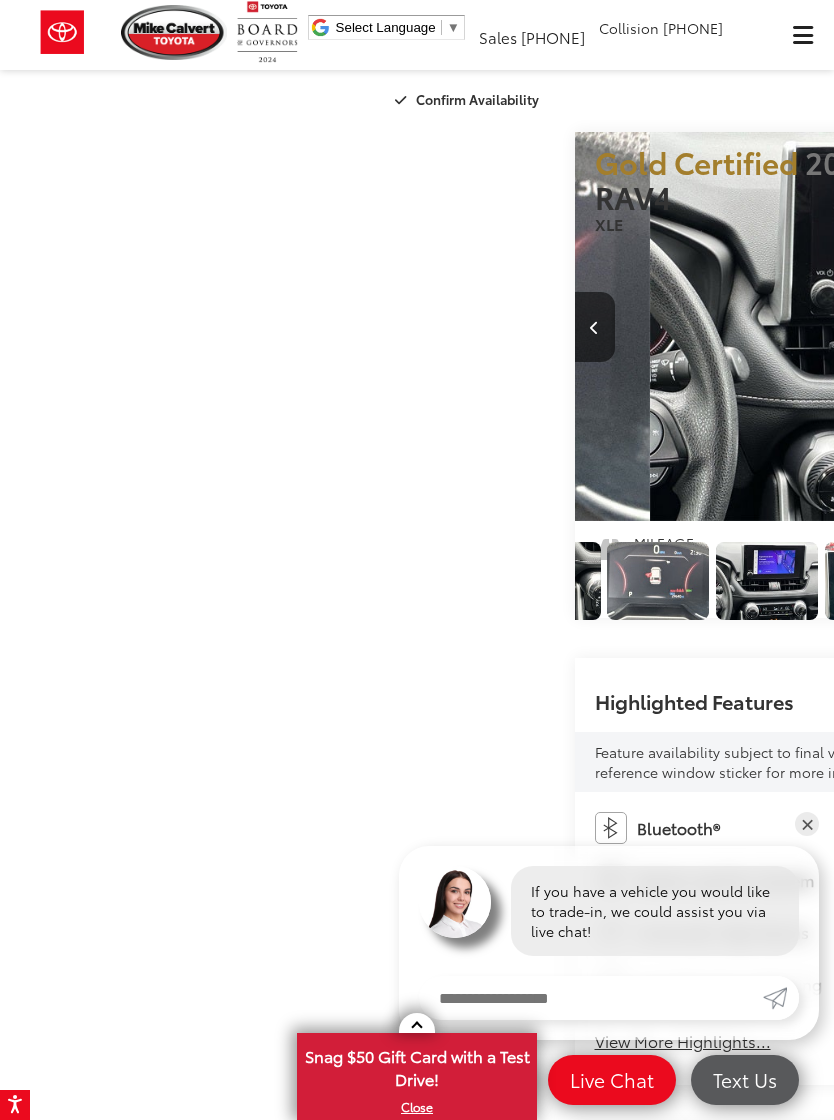 click at bounding box center [440, 581] 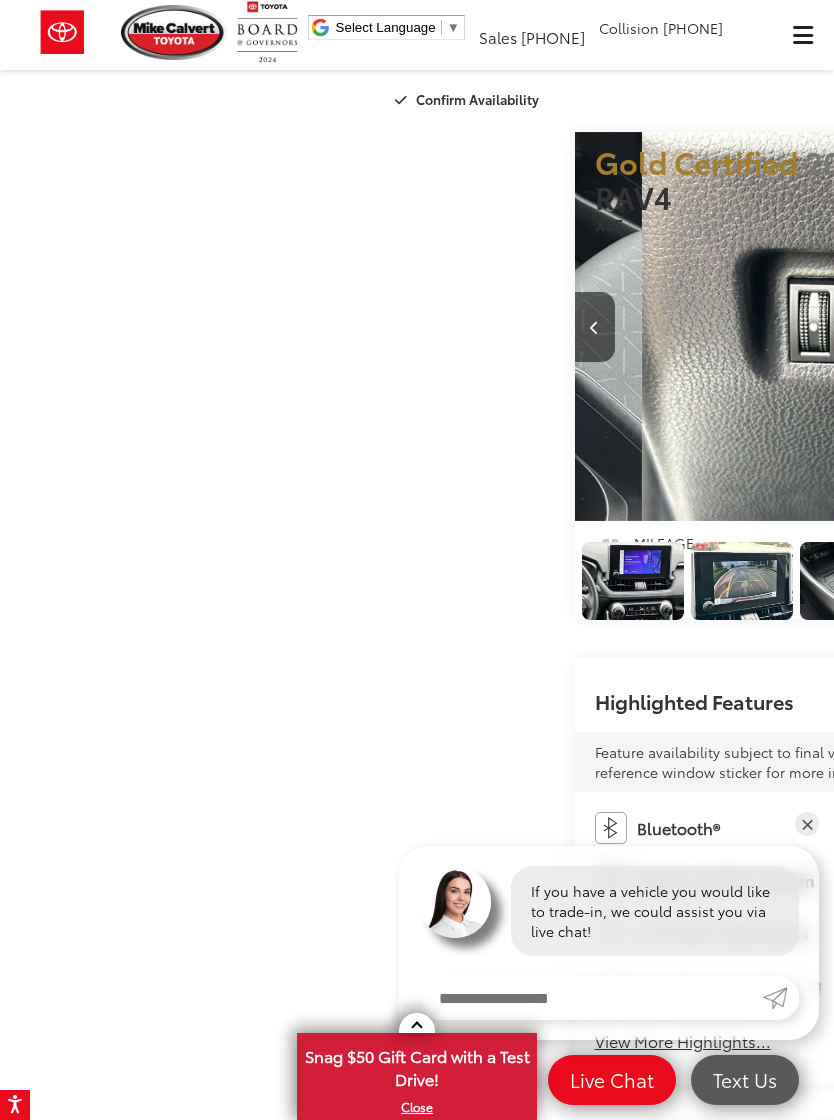 scroll, scrollTop: 0, scrollLeft: 8340, axis: horizontal 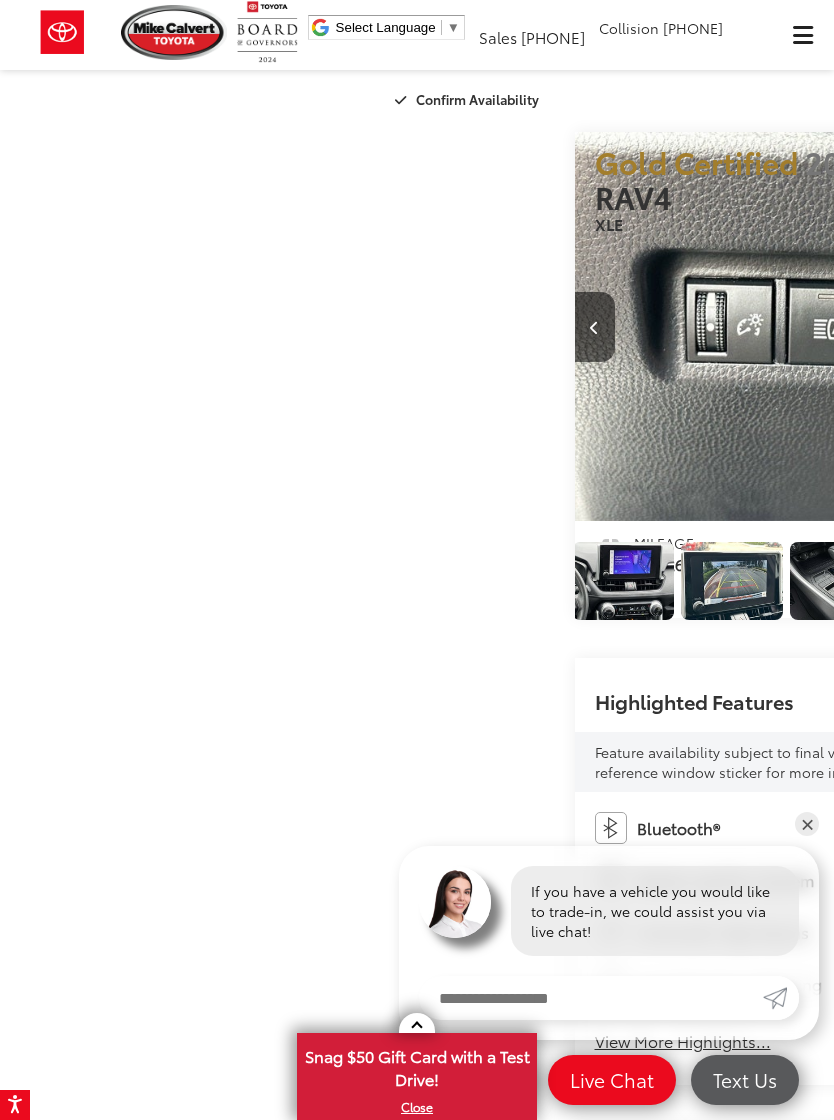 click at bounding box center [405, 581] 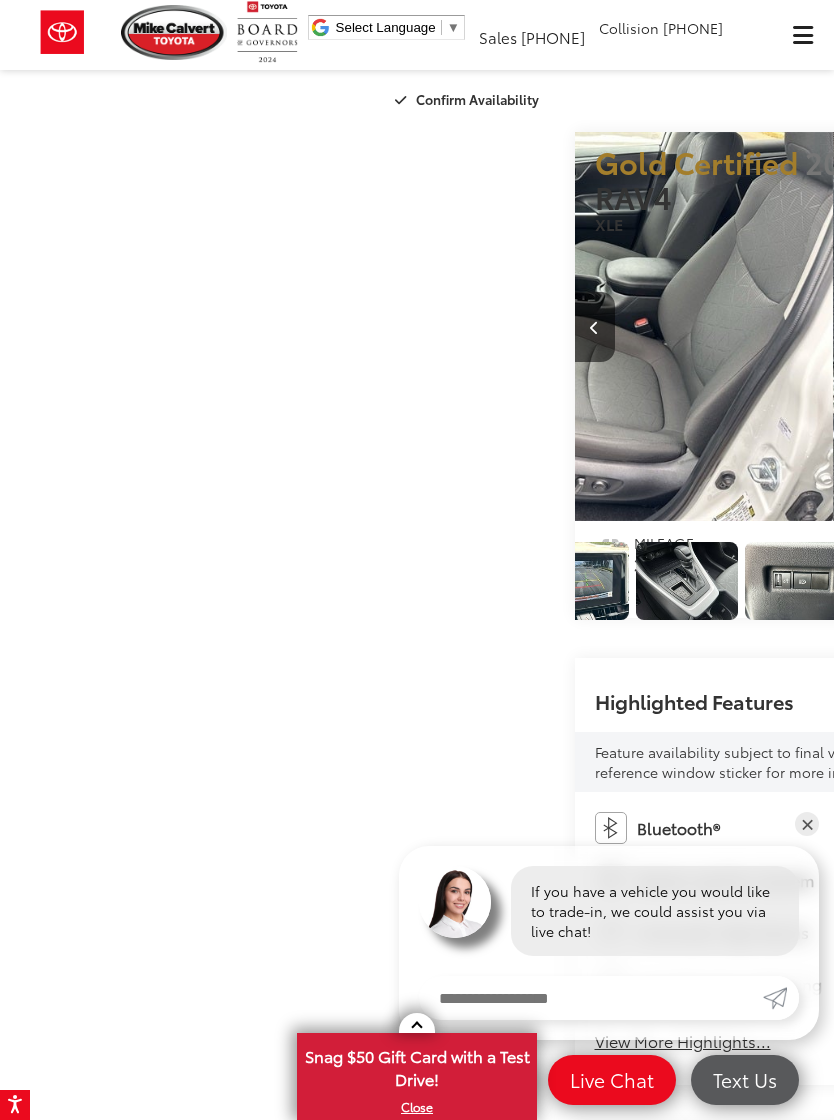 scroll, scrollTop: 0, scrollLeft: 9174, axis: horizontal 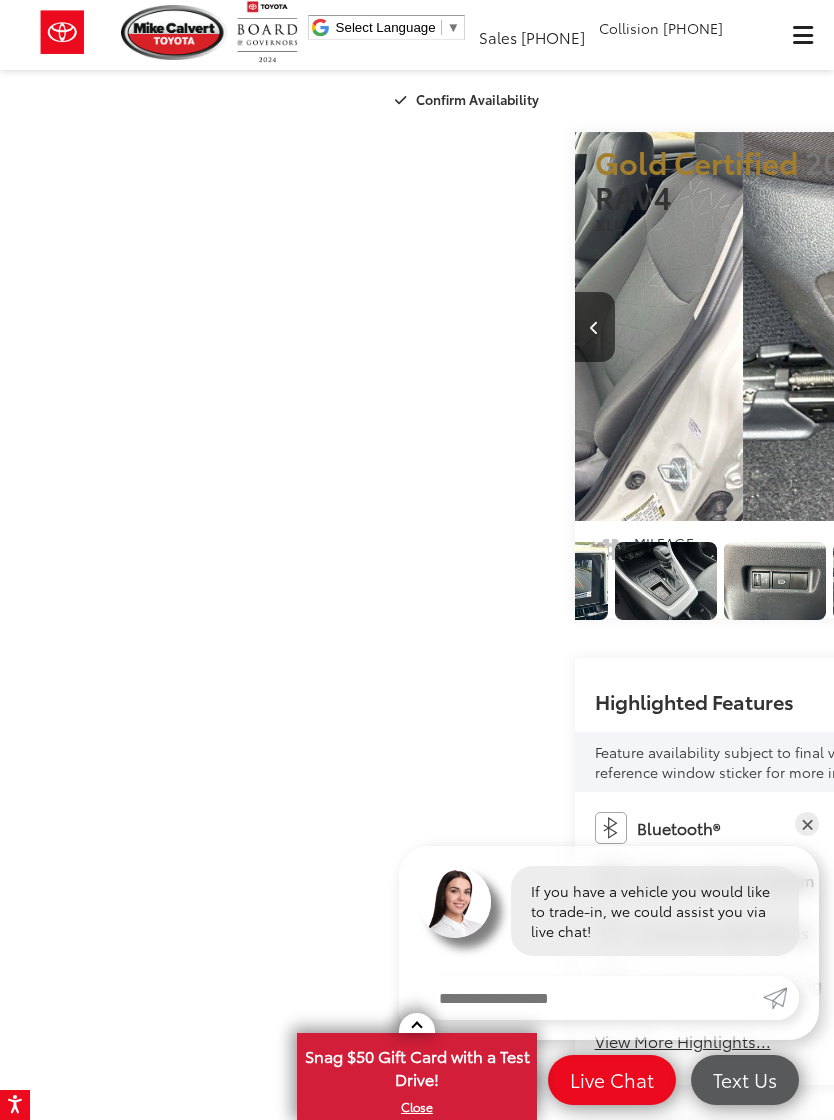 click at bounding box center (339, 581) 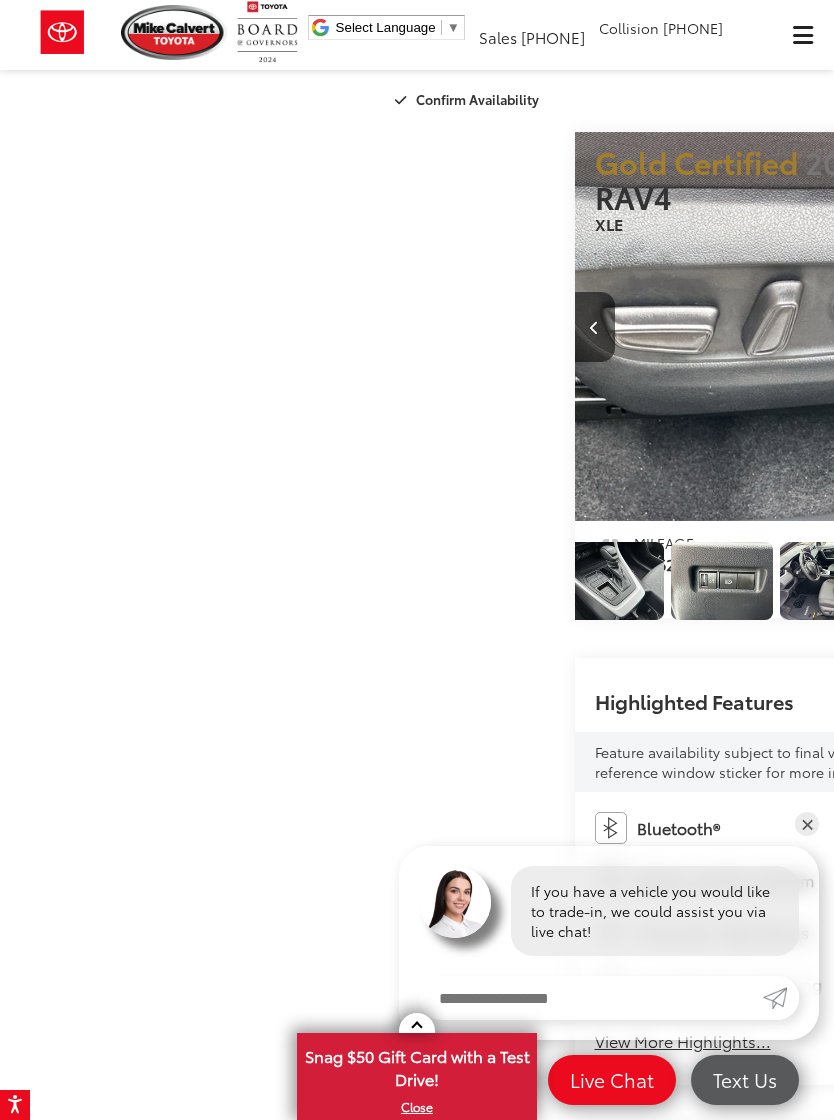 scroll, scrollTop: 0, scrollLeft: 9904, axis: horizontal 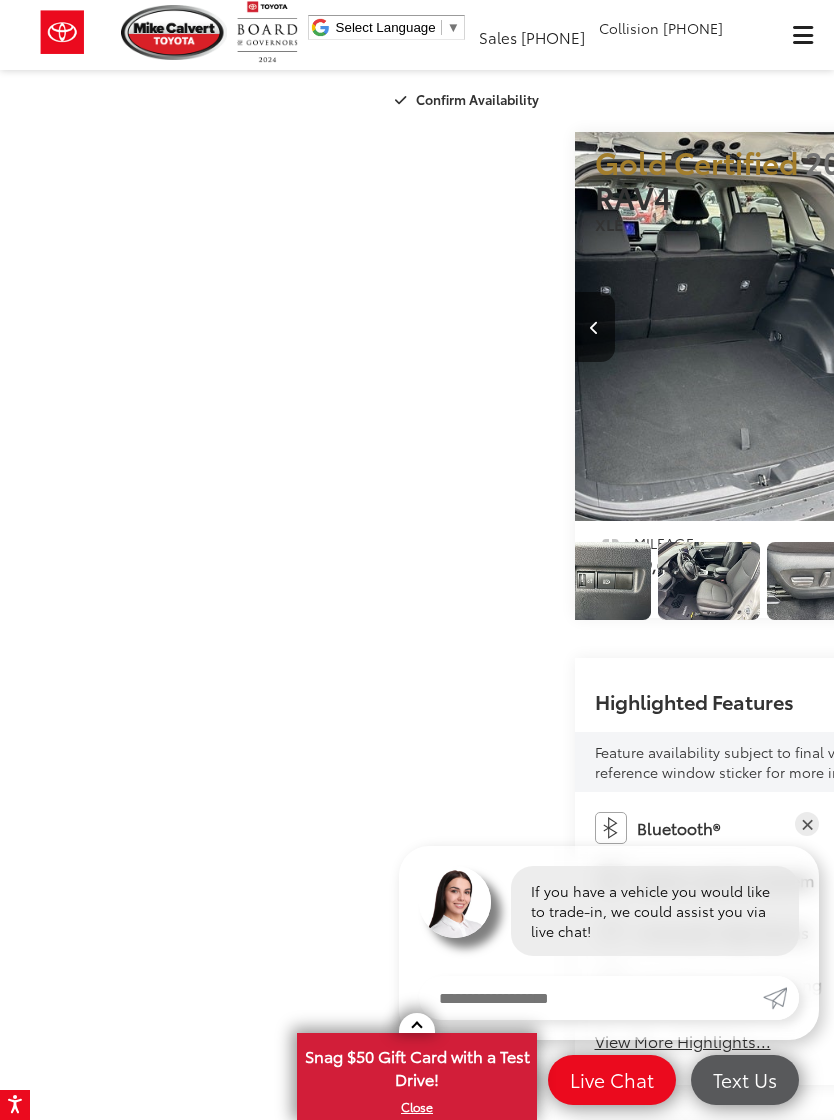 click at bounding box center [273, 581] 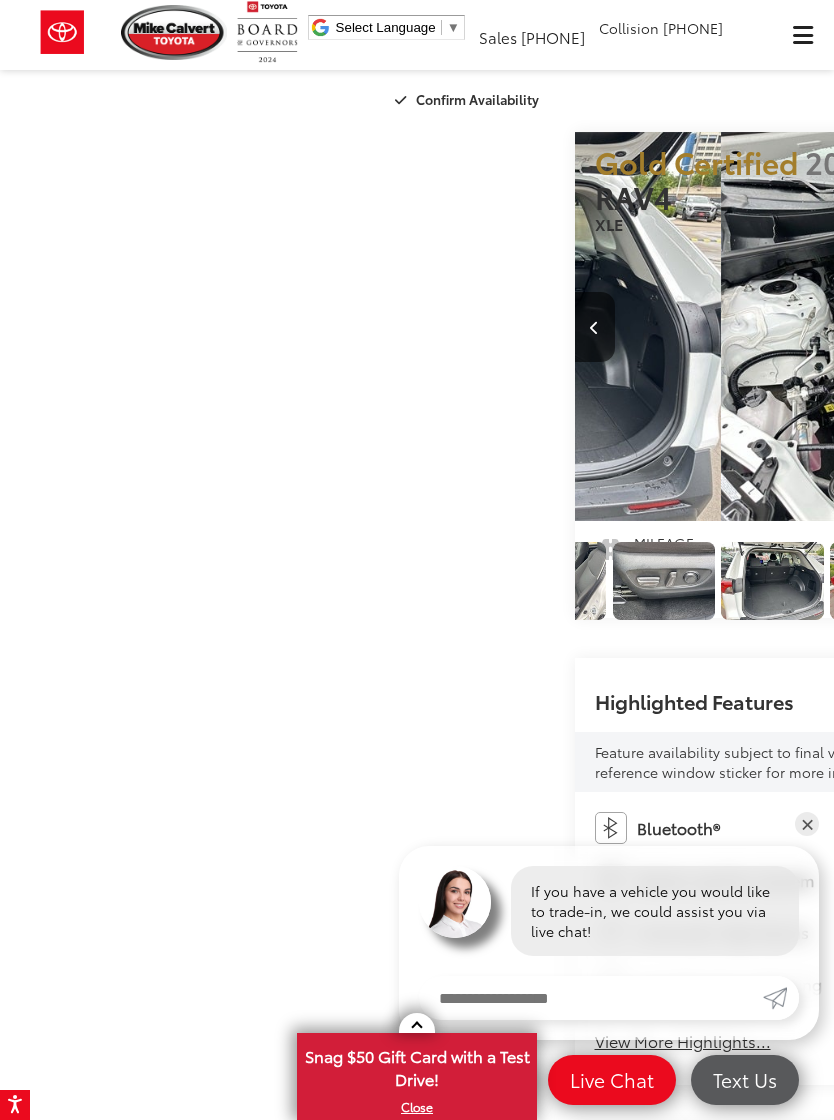 scroll, scrollTop: 0, scrollLeft: 10842, axis: horizontal 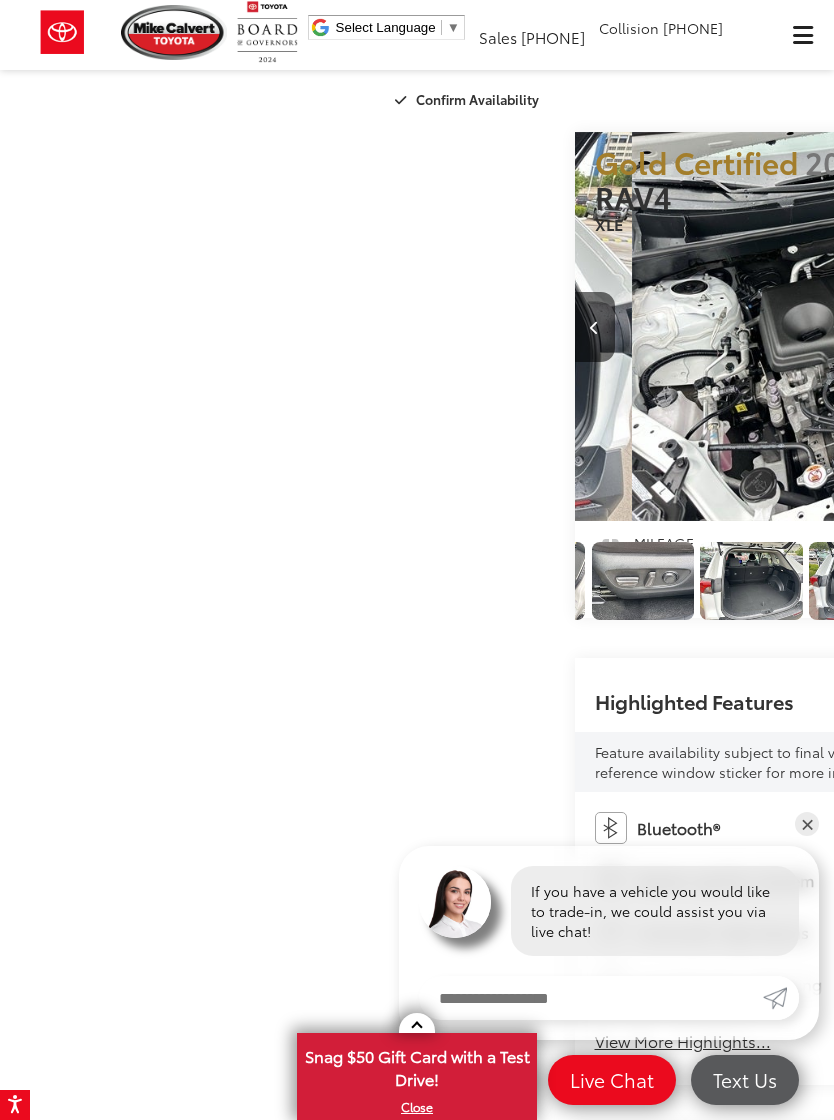 click at bounding box center [207, 581] 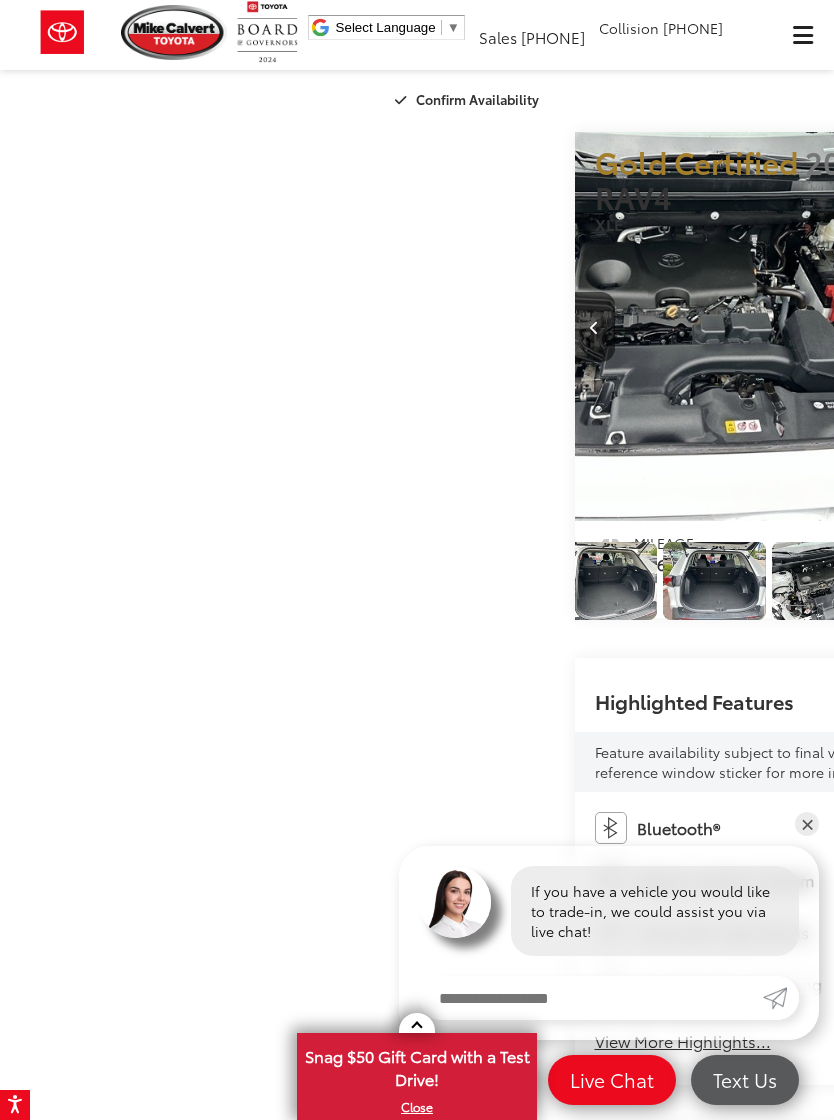 scroll, scrollTop: 0, scrollLeft: 11676, axis: horizontal 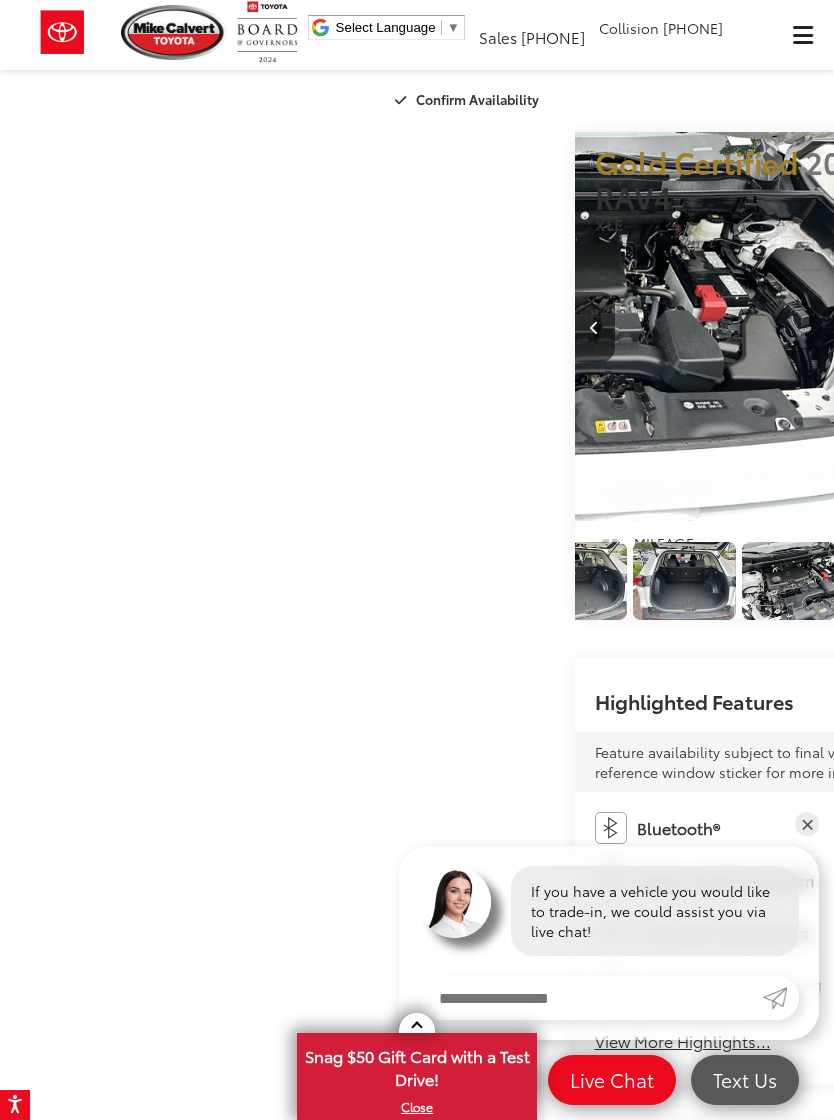 click at bounding box center (140, 581) 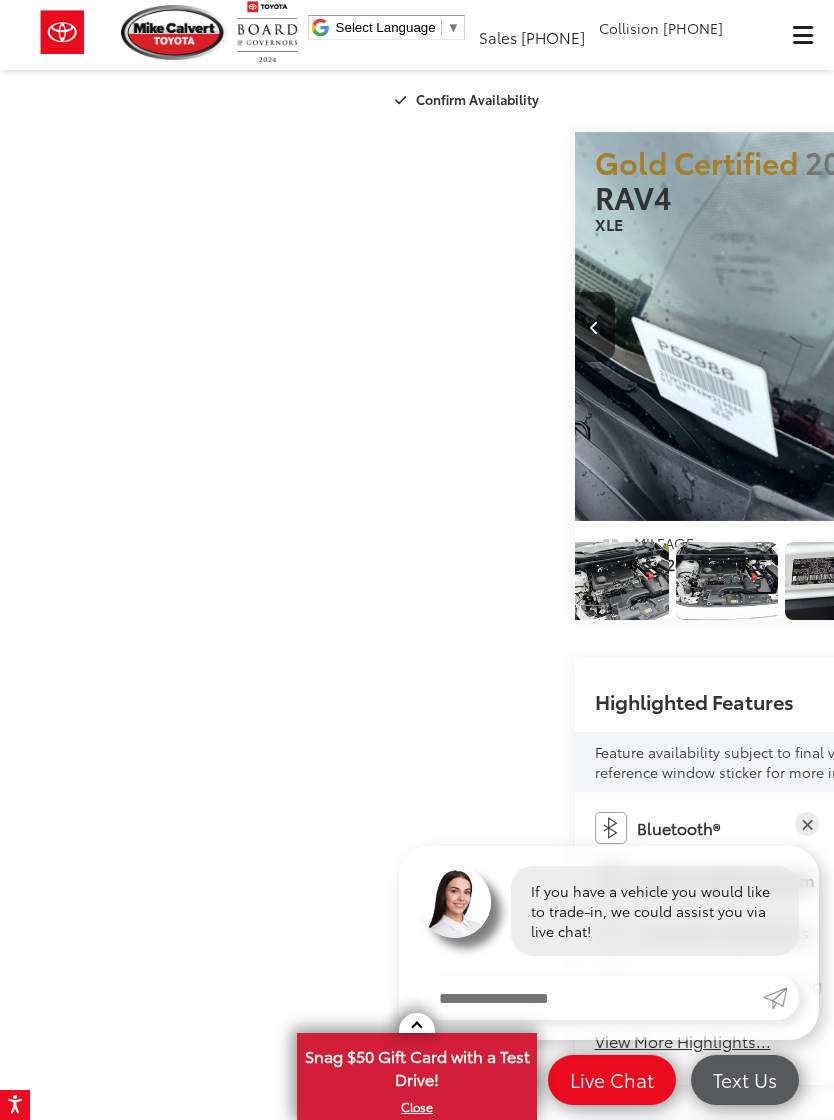 click at bounding box center [183, 581] 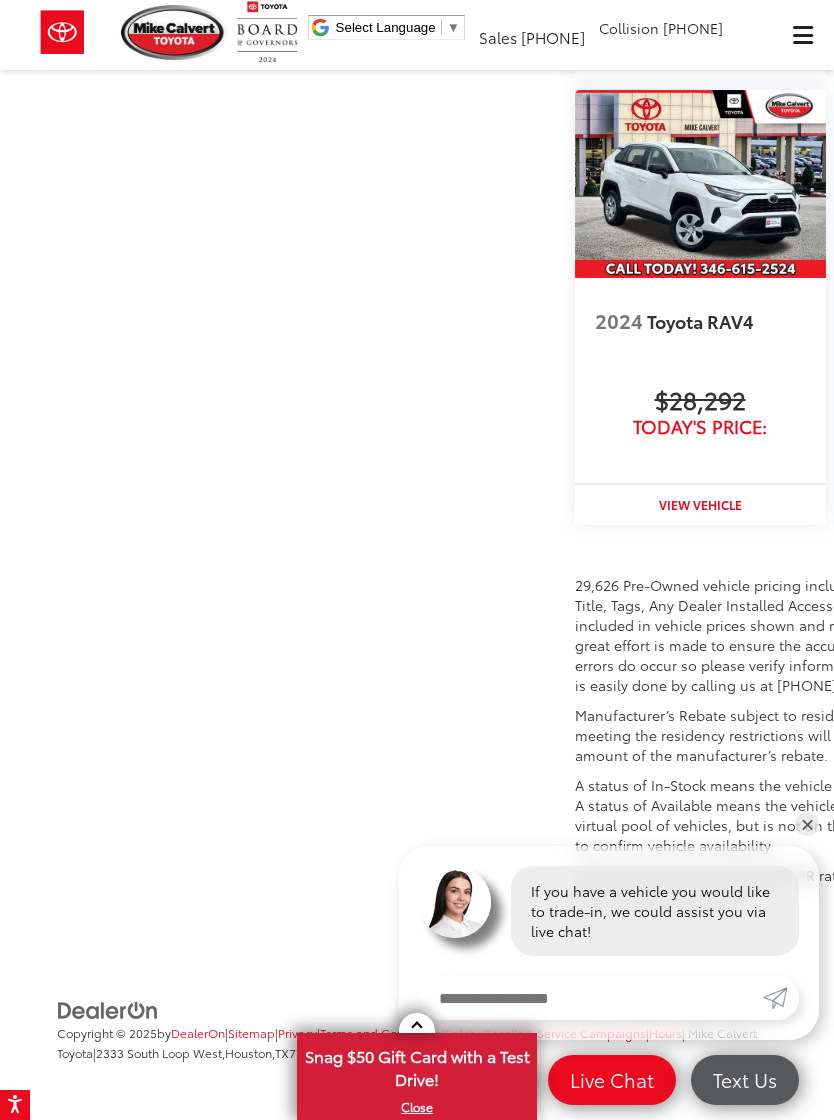 click at bounding box center [968, -264] 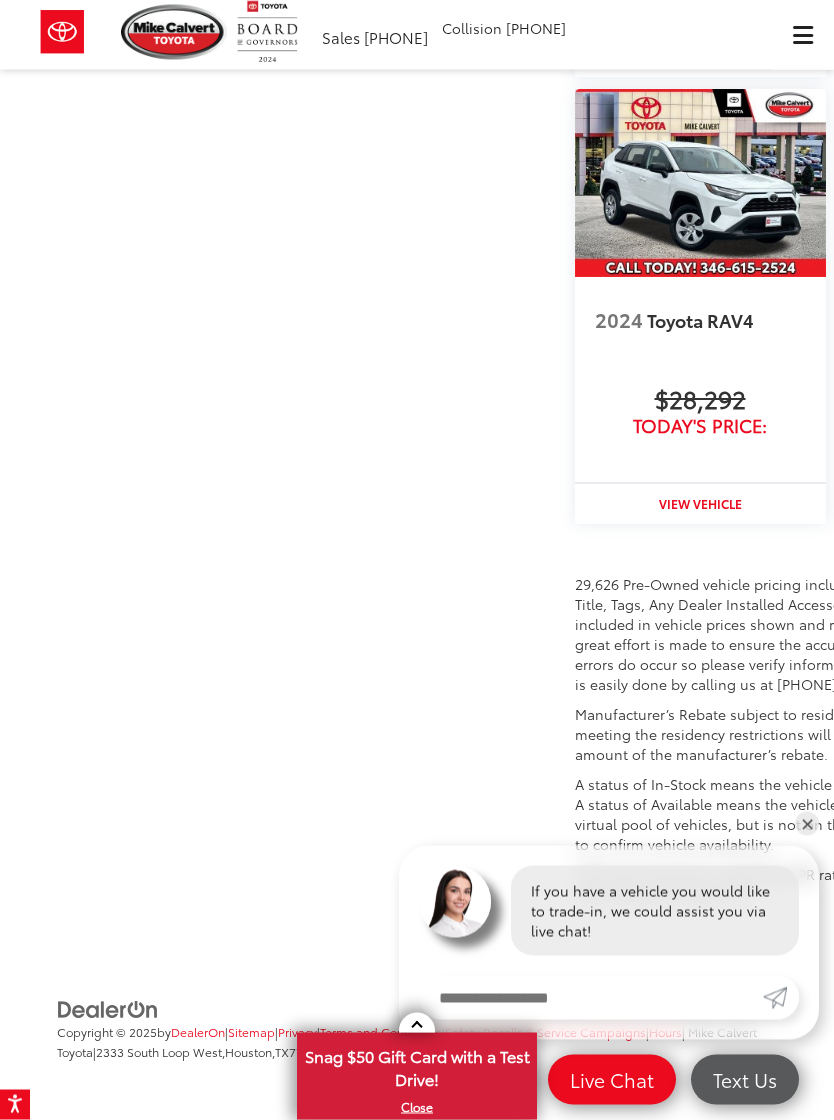 scroll, scrollTop: 4024, scrollLeft: 0, axis: vertical 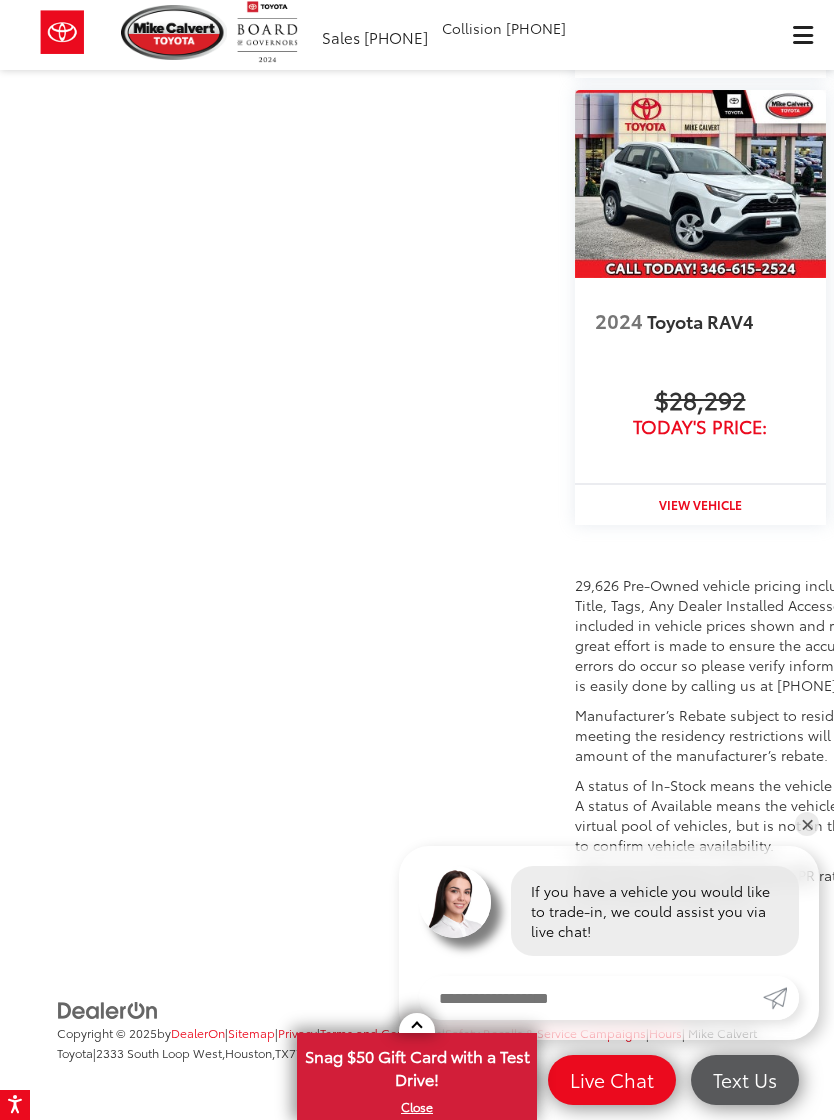 click on "Toyota Corolla Cross" at bounding box center (682, -126) 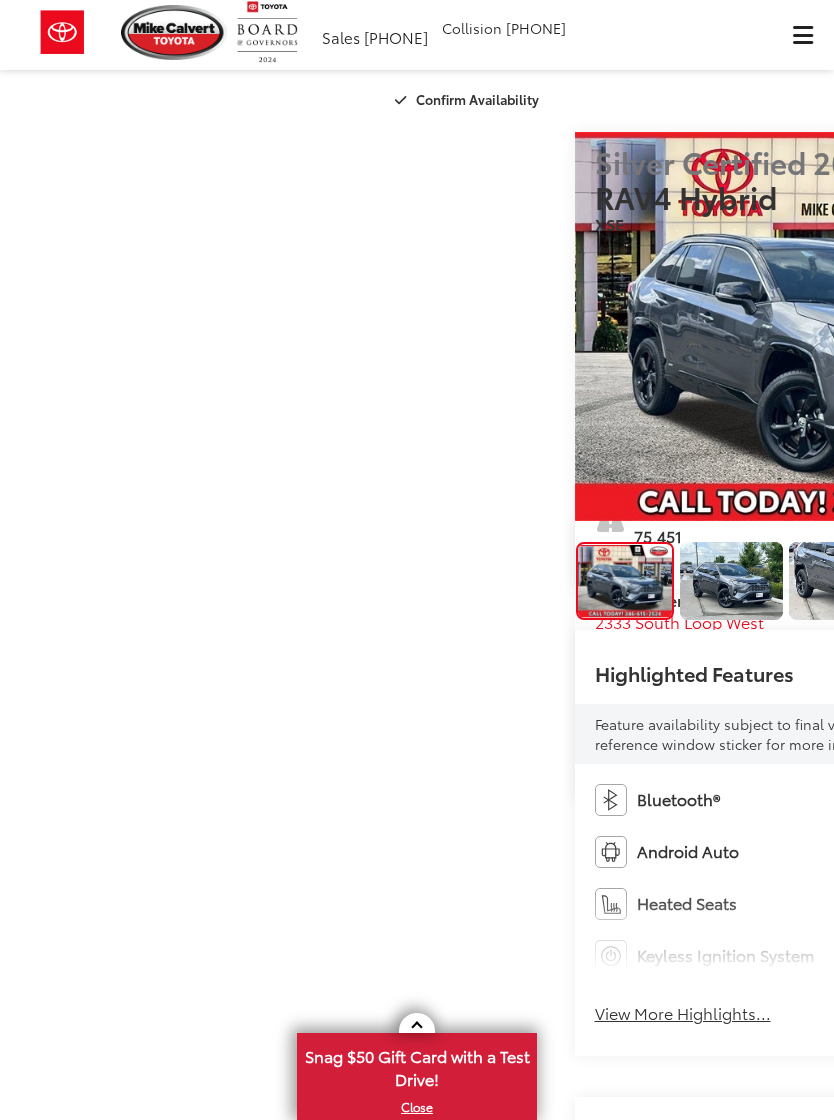 scroll, scrollTop: 0, scrollLeft: 0, axis: both 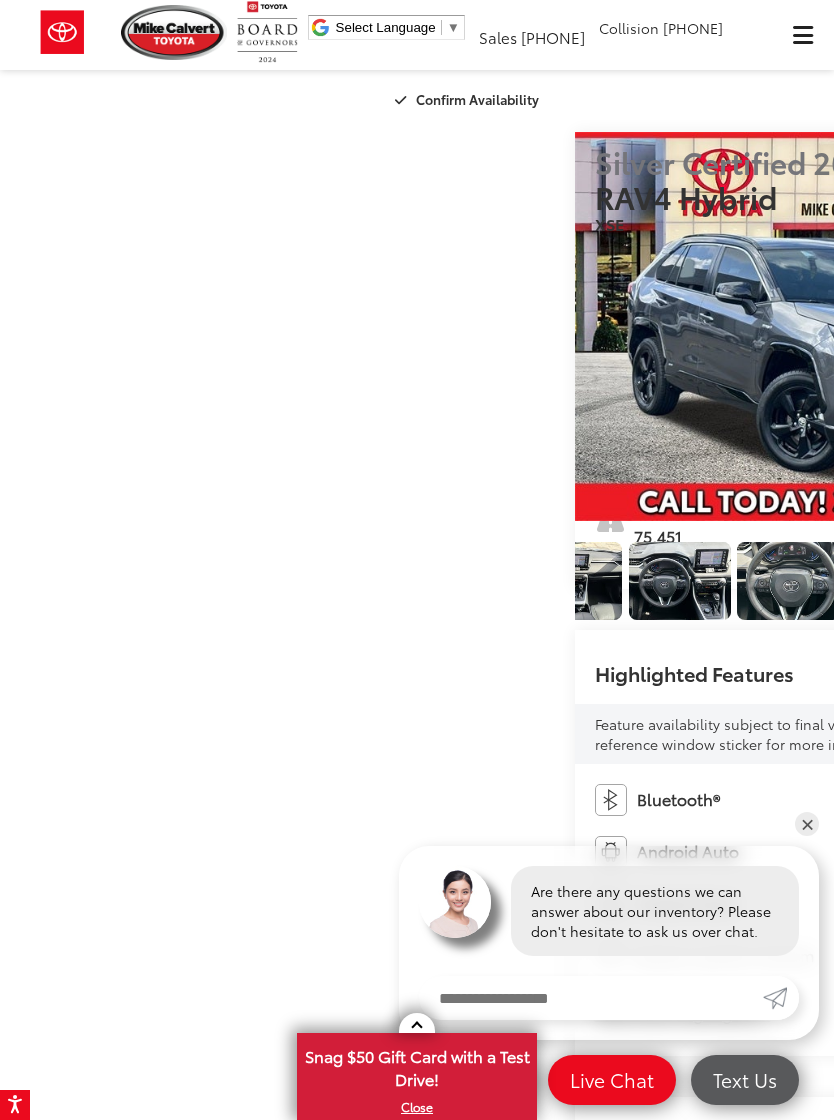 click at bounding box center [571, 581] 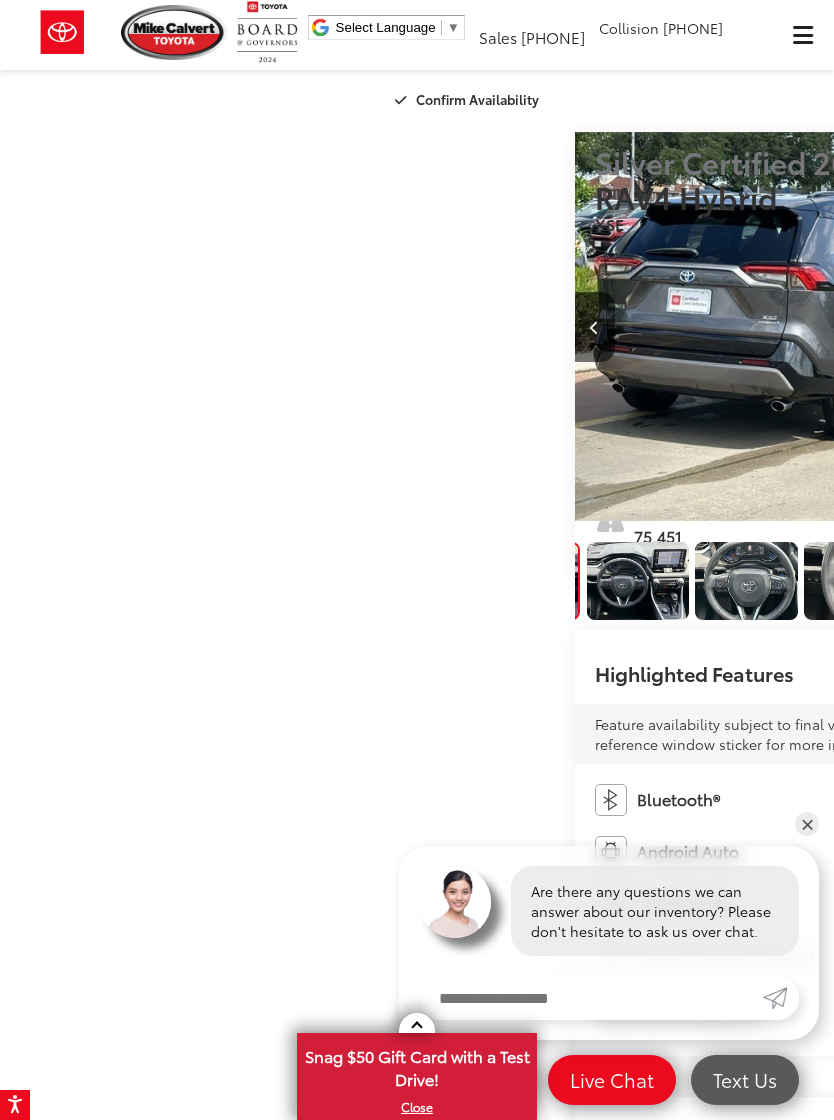 scroll, scrollTop: 0, scrollLeft: 6046, axis: horizontal 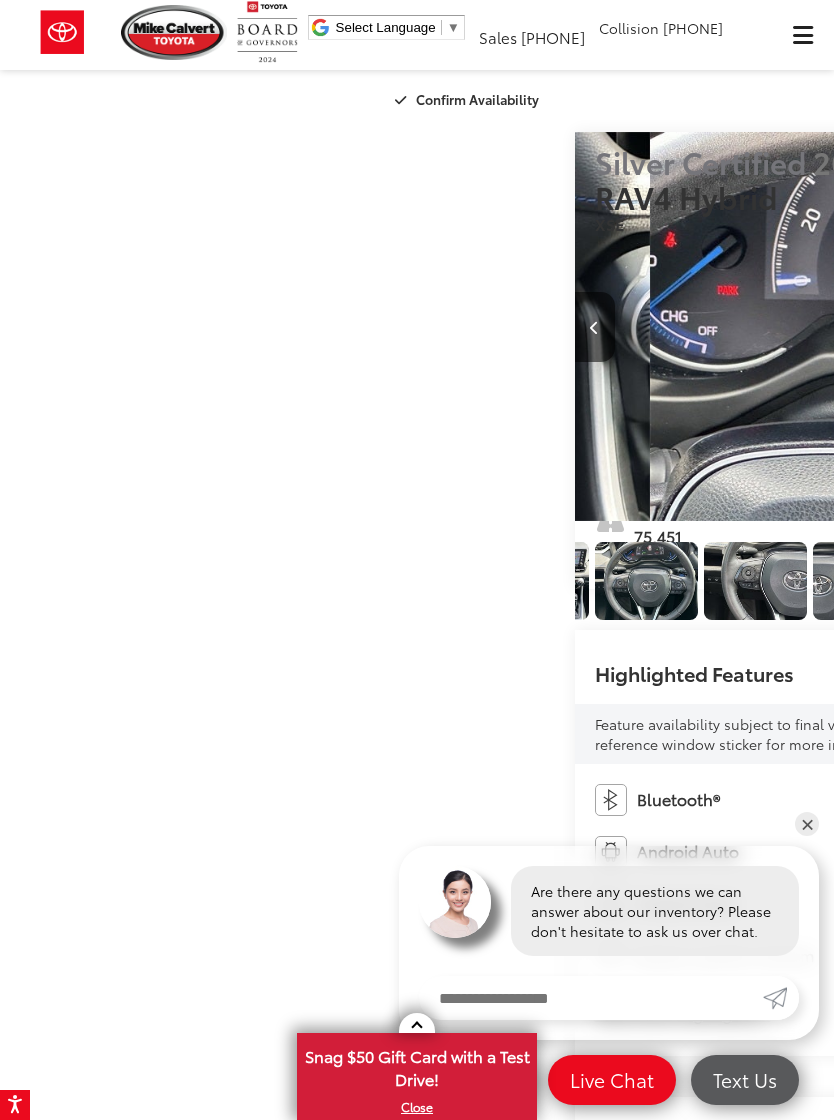 click at bounding box center [-1686, 326] 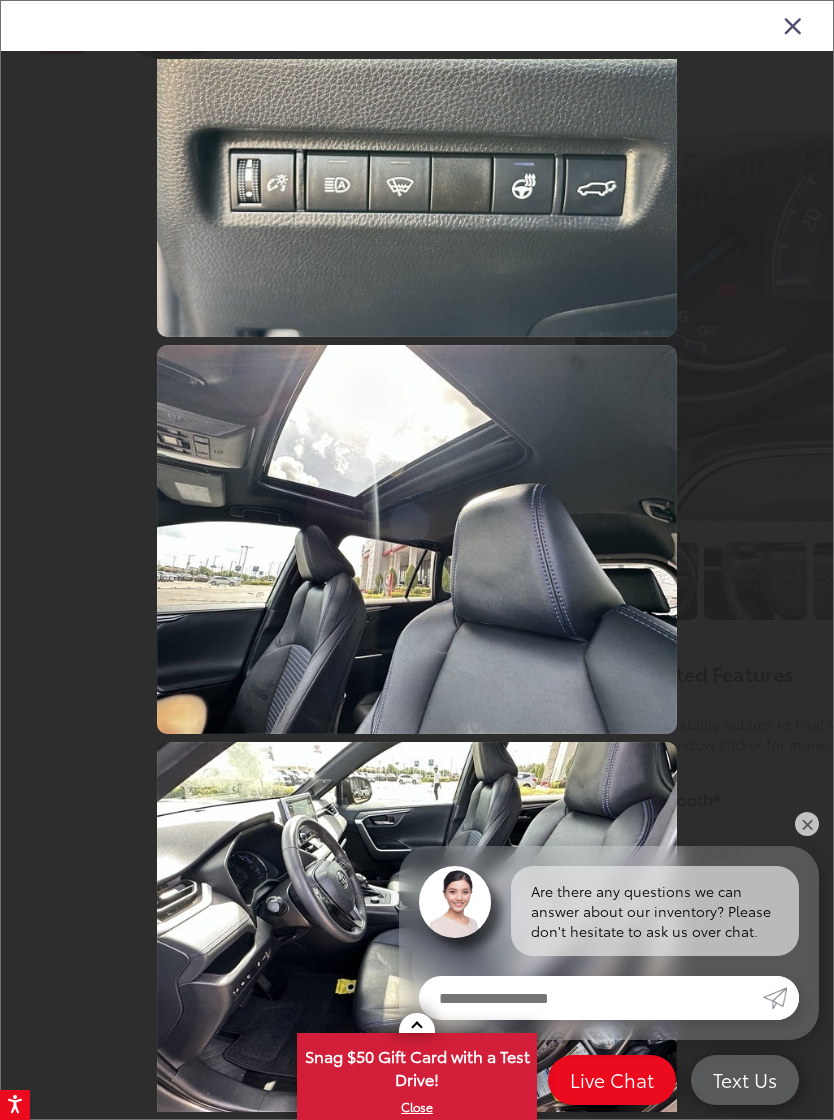 scroll, scrollTop: 7397, scrollLeft: 0, axis: vertical 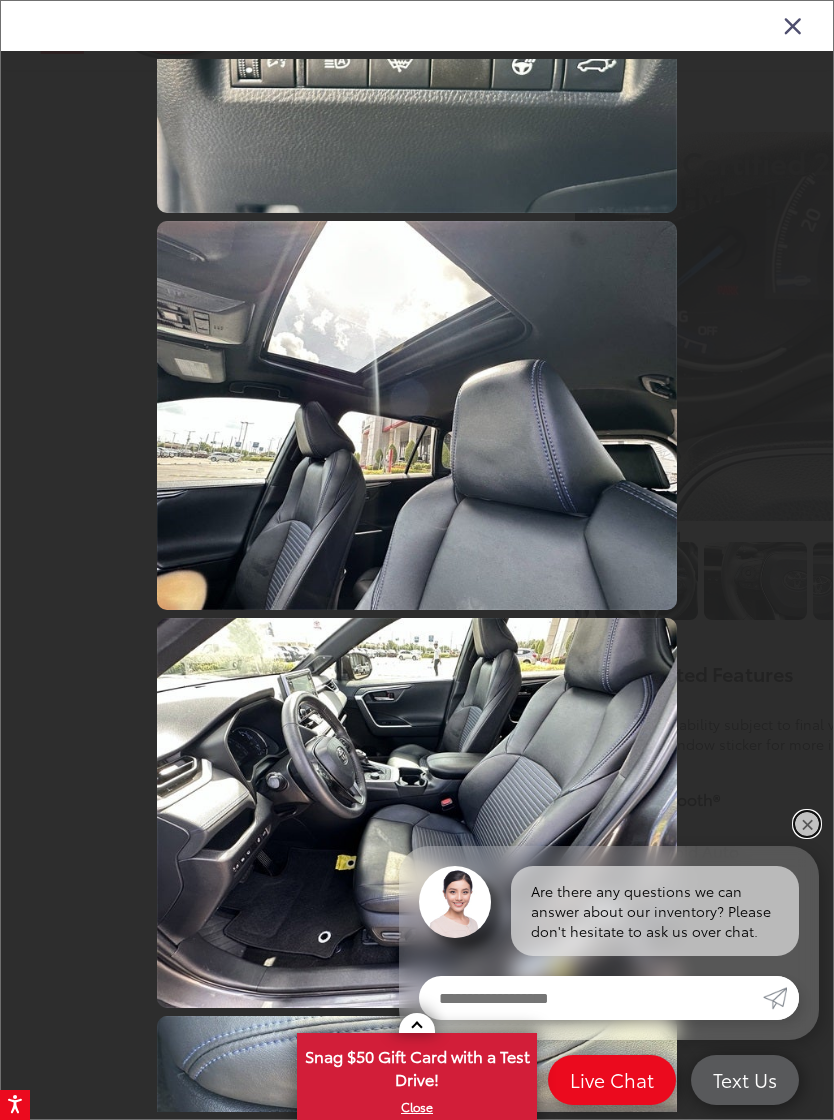 click on "✕" at bounding box center [807, 824] 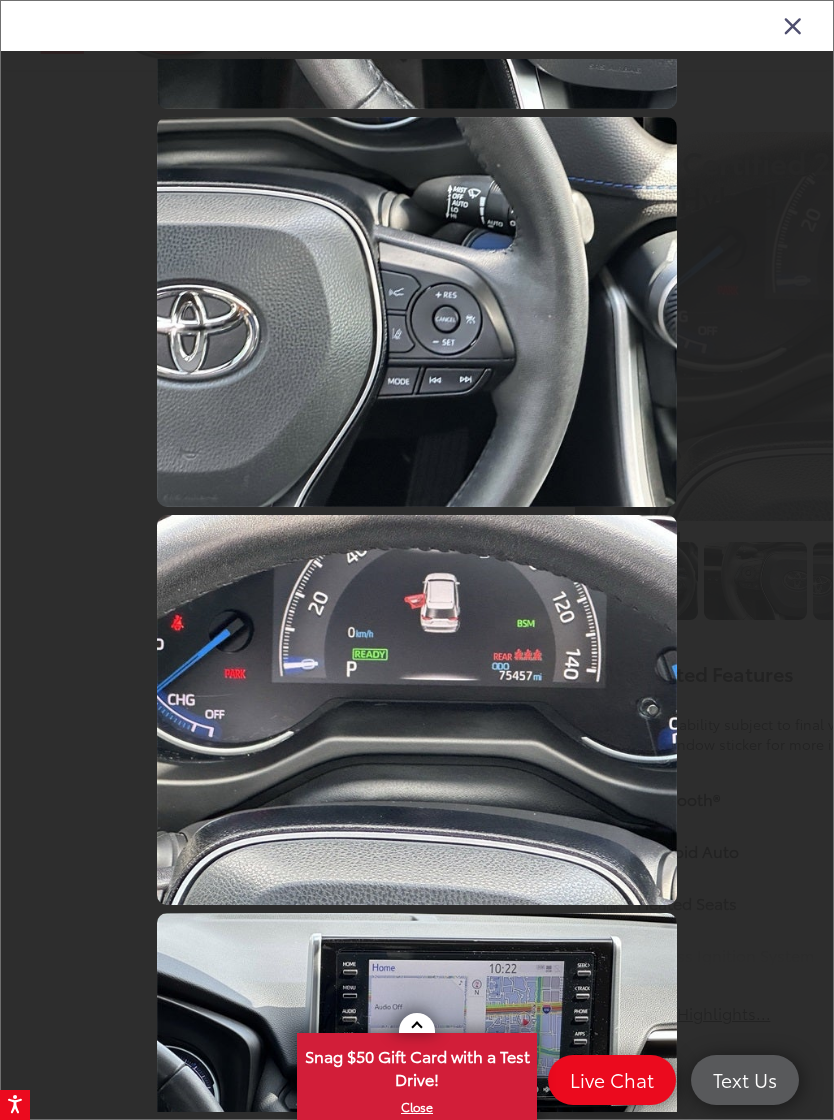 scroll, scrollTop: 4751, scrollLeft: 0, axis: vertical 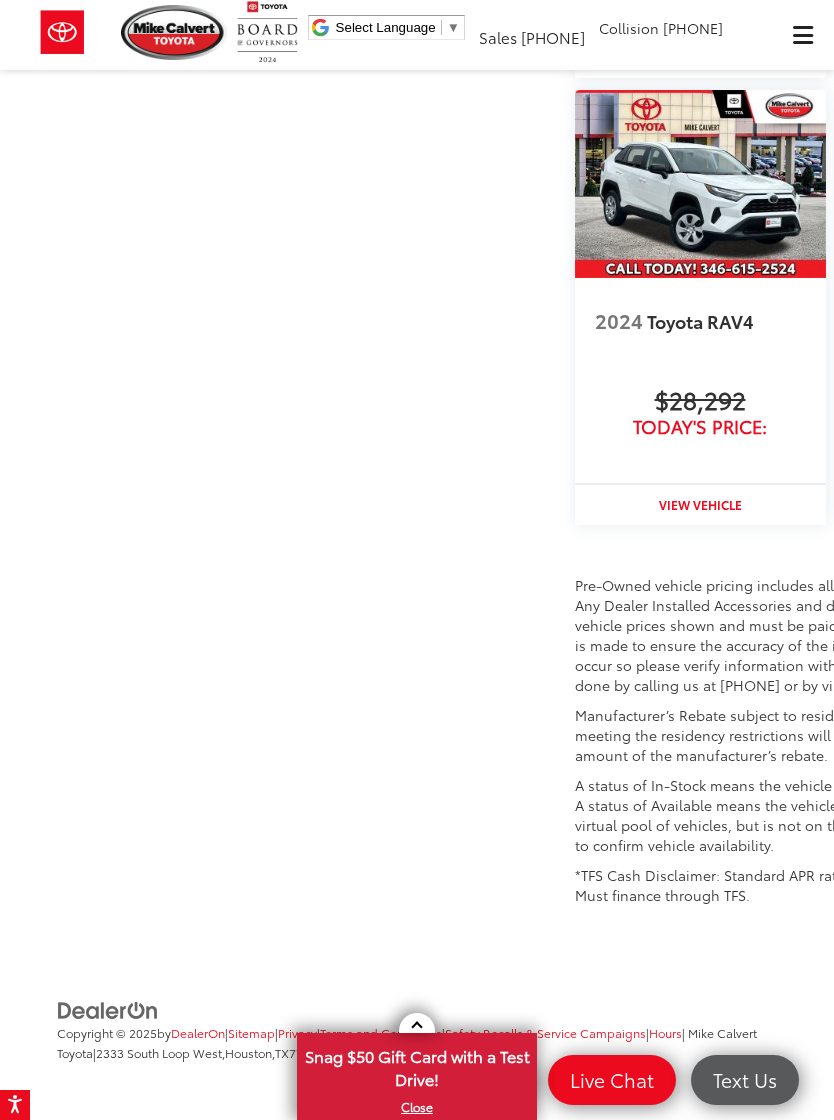 click on "Read More..." at bounding box center [643, -1070] 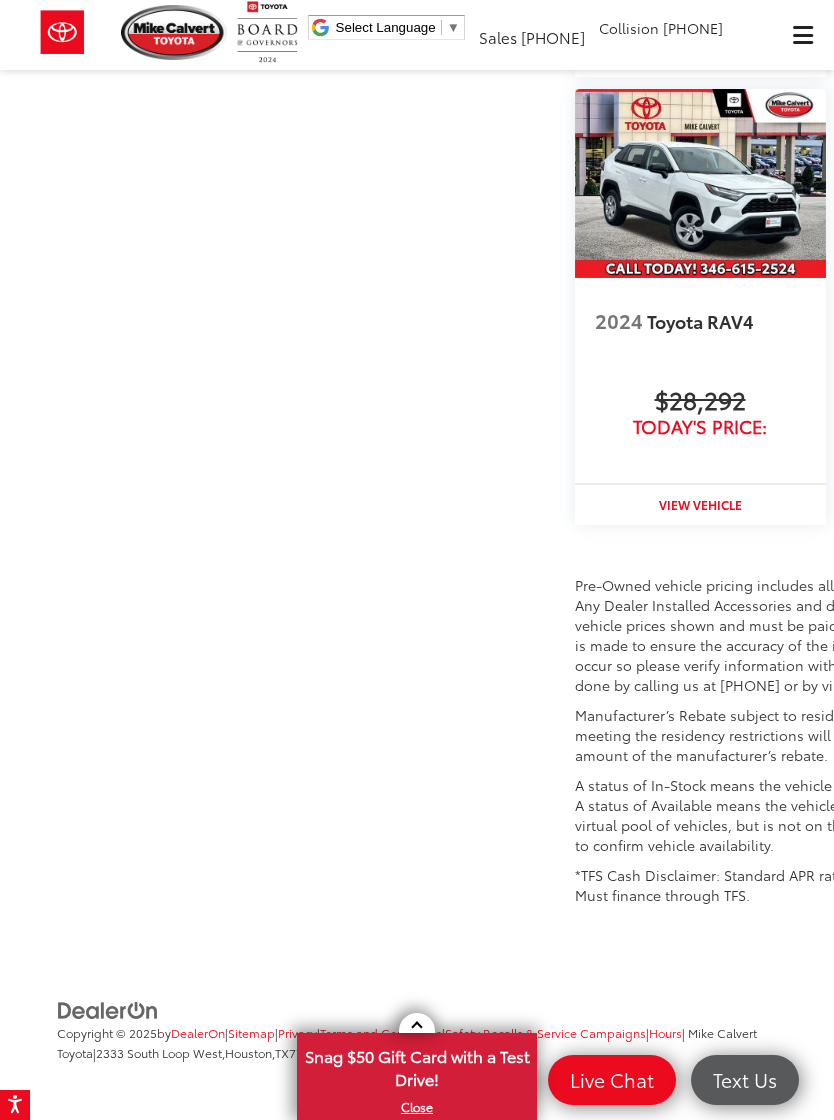 scroll, scrollTop: 4254, scrollLeft: 0, axis: vertical 